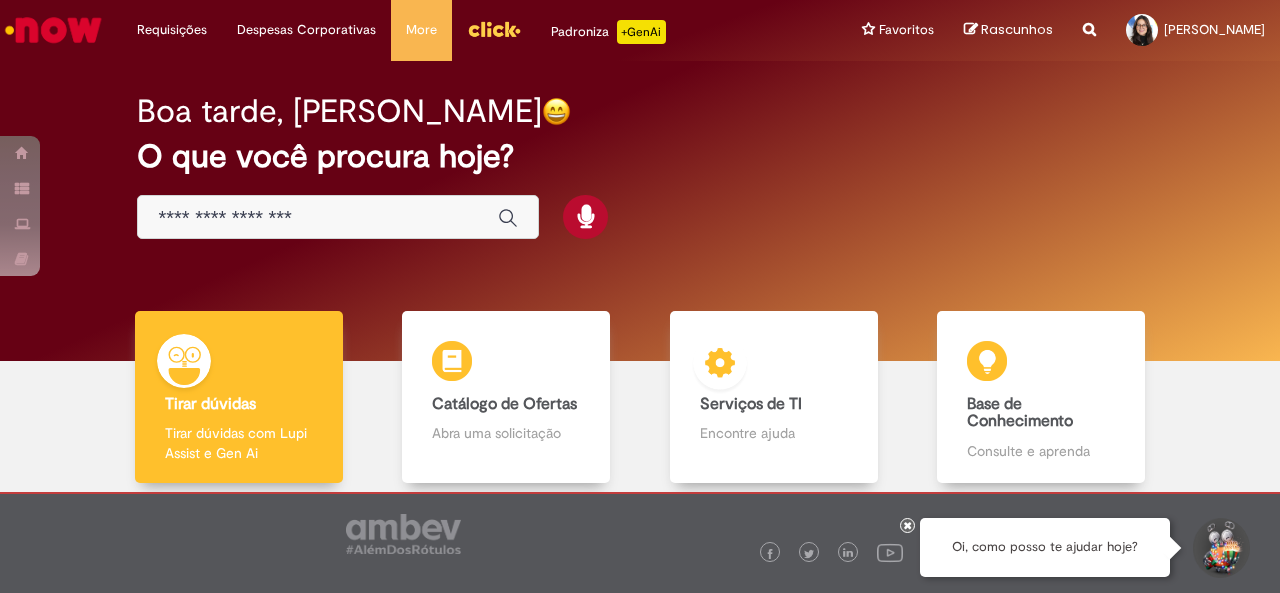 scroll, scrollTop: 0, scrollLeft: 0, axis: both 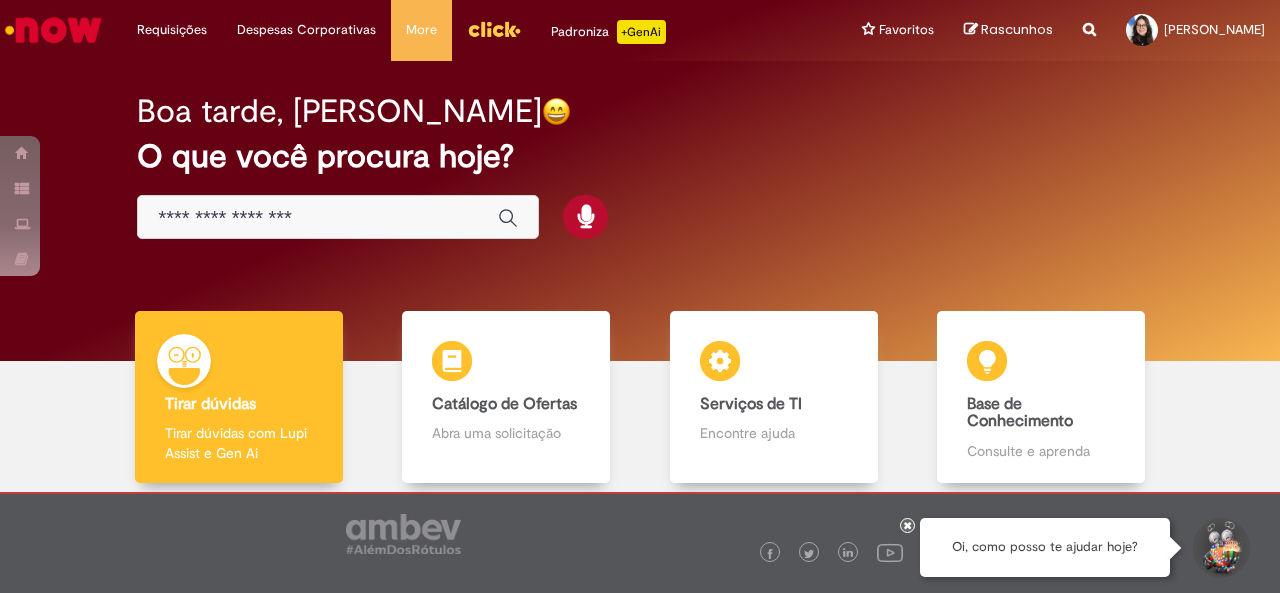 click at bounding box center (907, 525) 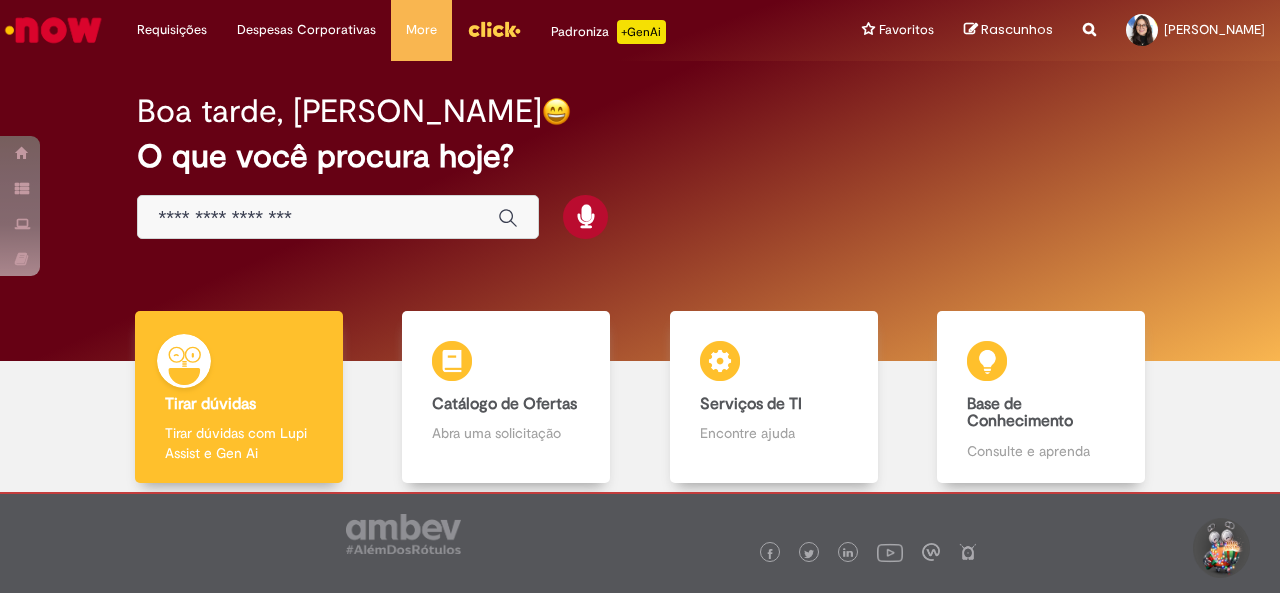 click at bounding box center [494, 29] 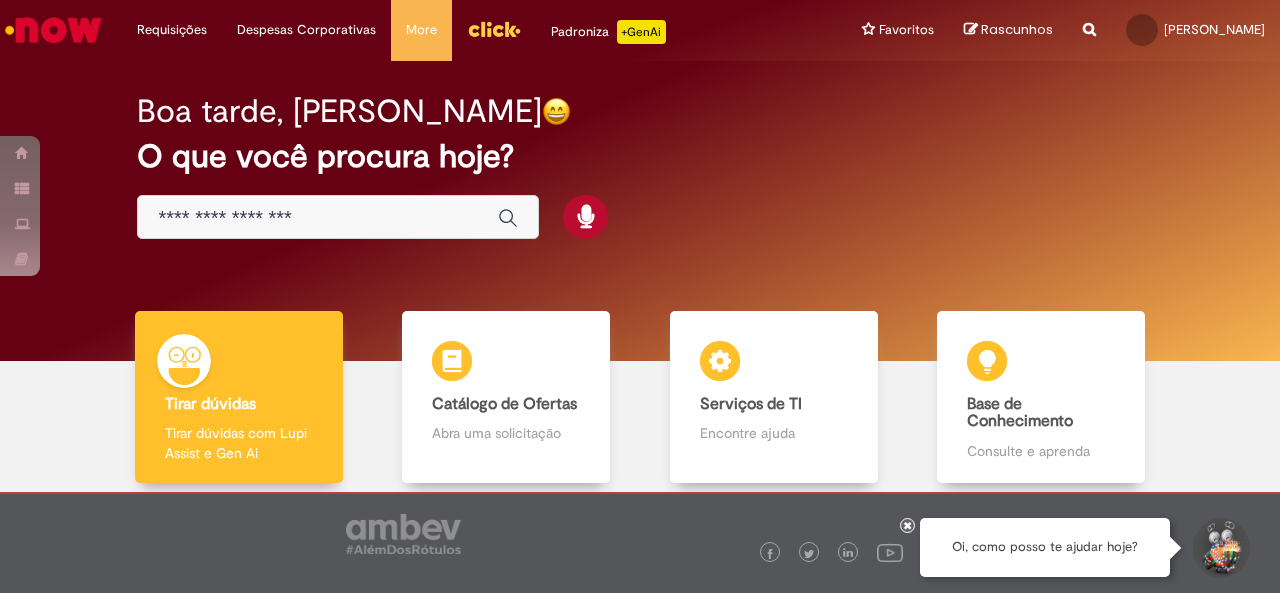 scroll, scrollTop: 0, scrollLeft: 0, axis: both 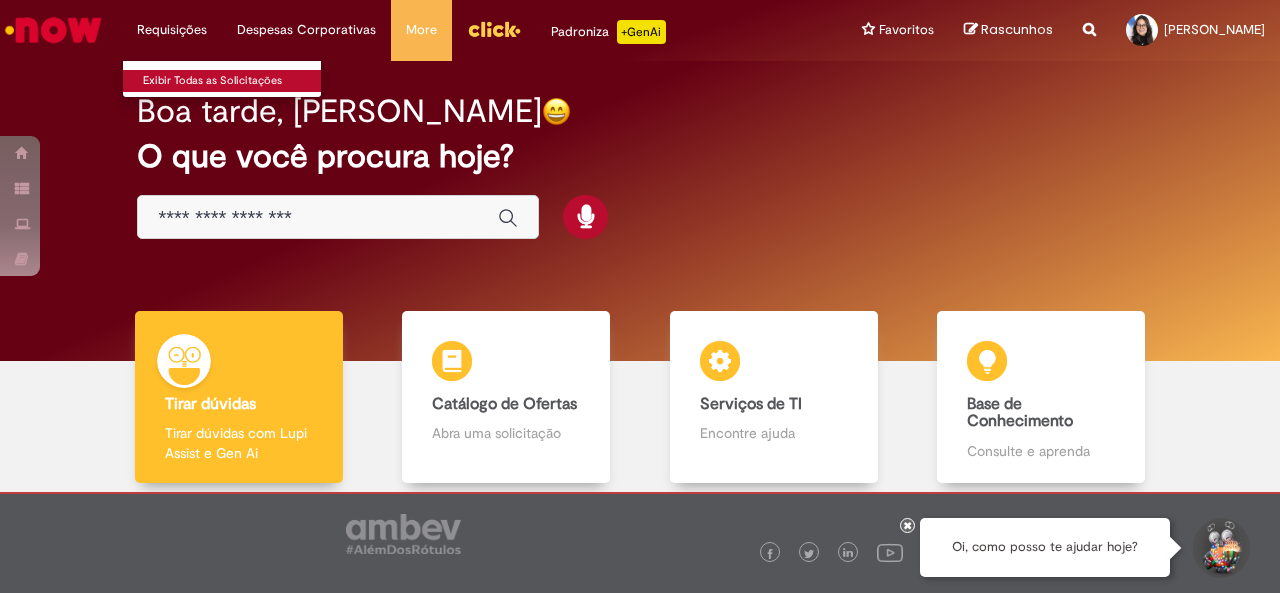 click on "Exibir Todas as Solicitações" at bounding box center [233, 81] 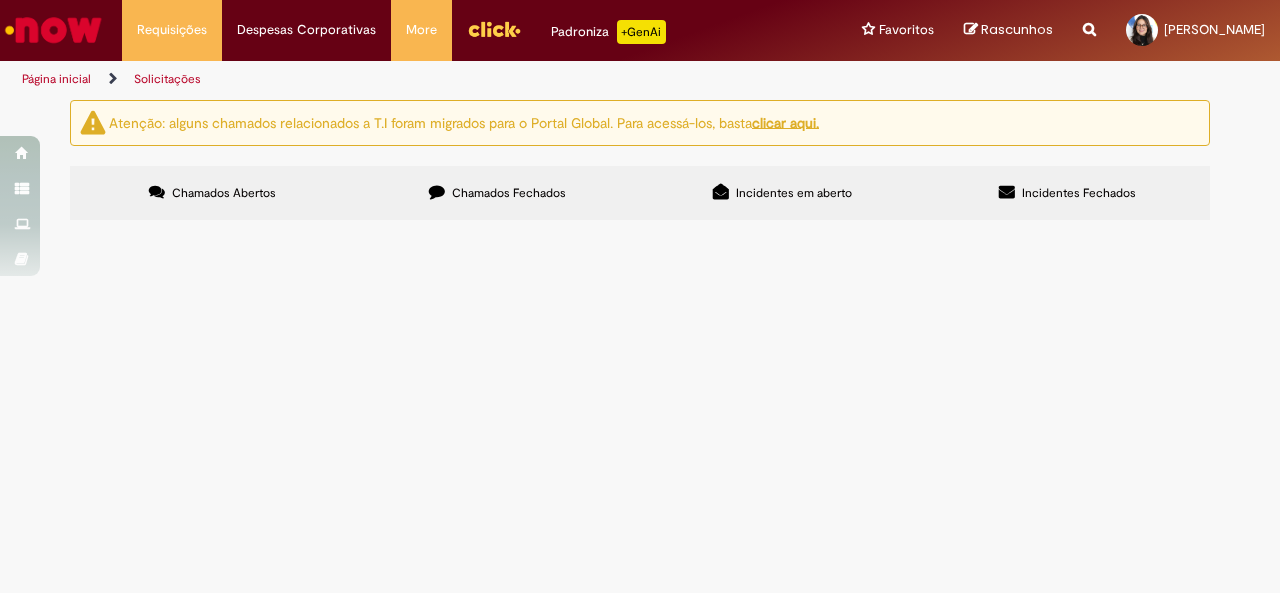 click on "Chamados Fechados" at bounding box center (497, 193) 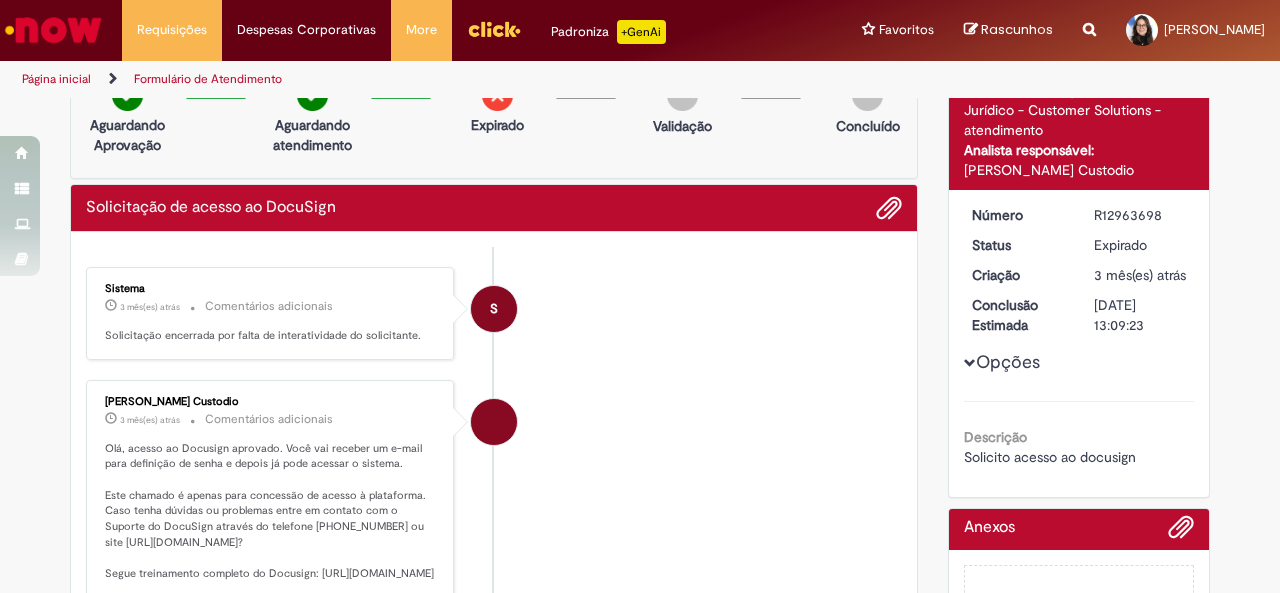 scroll, scrollTop: 0, scrollLeft: 0, axis: both 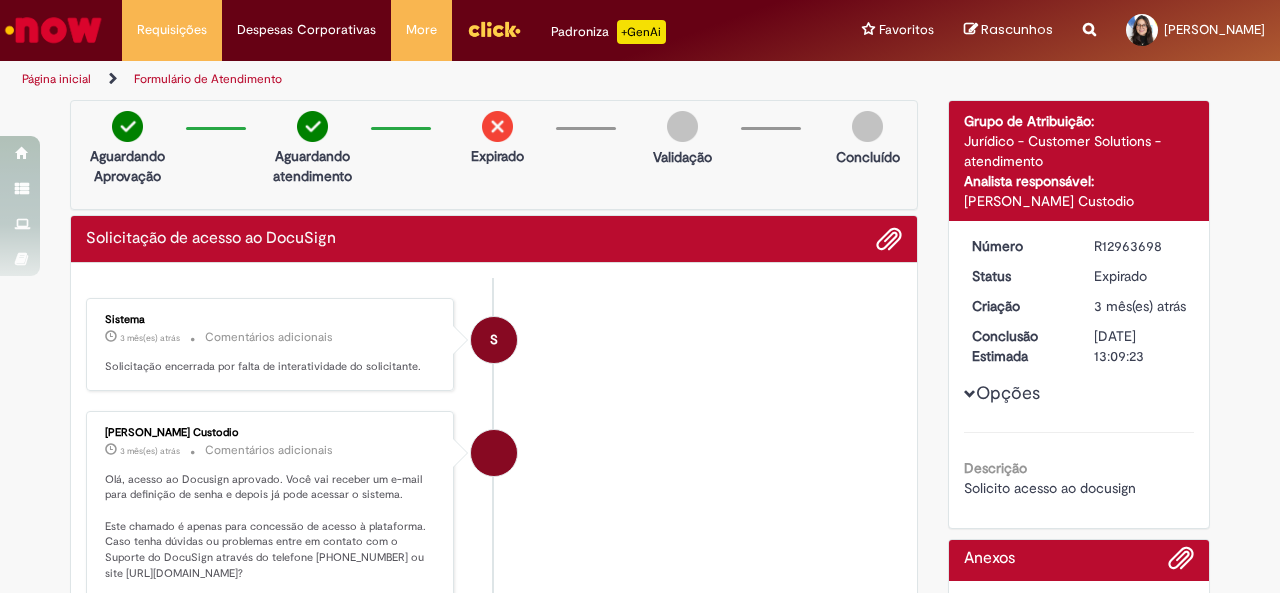 click on "Formulário de Atendimento" at bounding box center [208, 79] 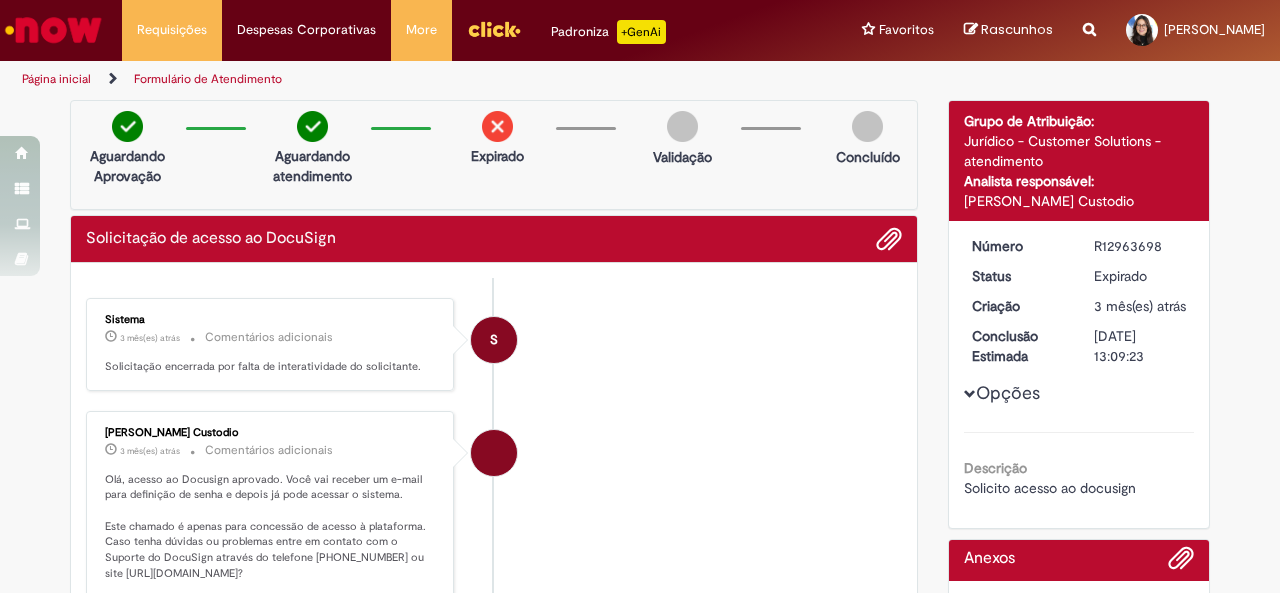 drag, startPoint x: 1125, startPoint y: 199, endPoint x: 935, endPoint y: 206, distance: 190.1289 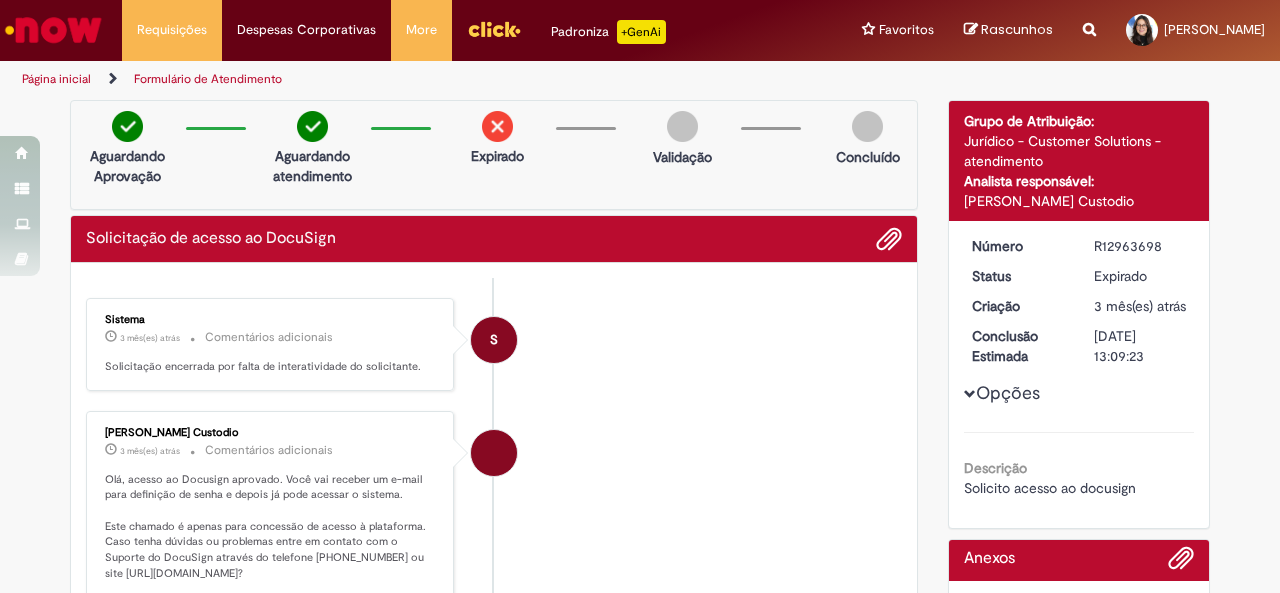 click on "Solicitação de acesso ao DocuSign" at bounding box center (494, 239) 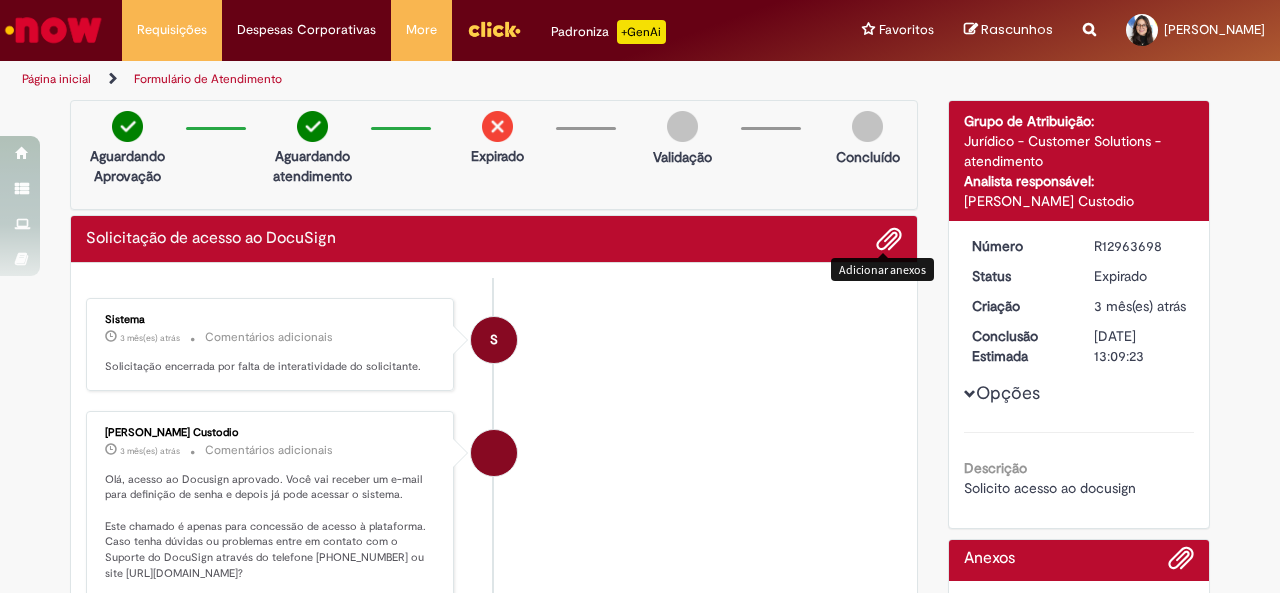 click at bounding box center [889, 240] 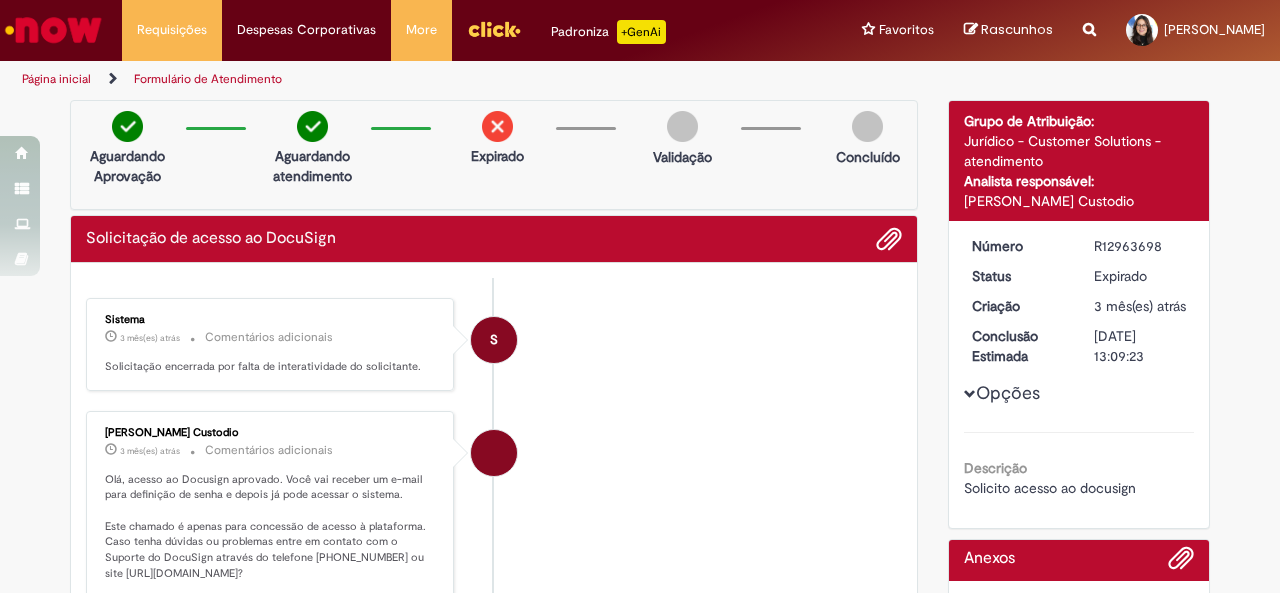 drag, startPoint x: 1109, startPoint y: 201, endPoint x: 916, endPoint y: 205, distance: 193.04144 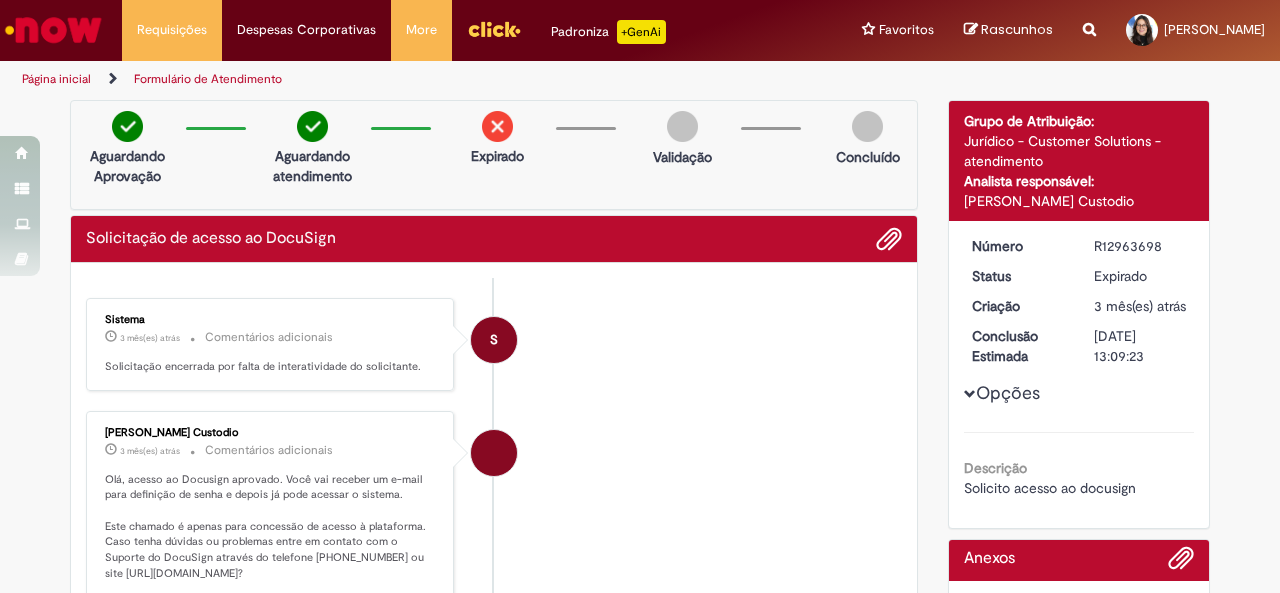 click on "S
Sistema
3 mês(es) atrás 3 meses atrás     Comentários adicionais
Solicitação encerrada por falta de interatividade do solicitante." at bounding box center [494, 344] 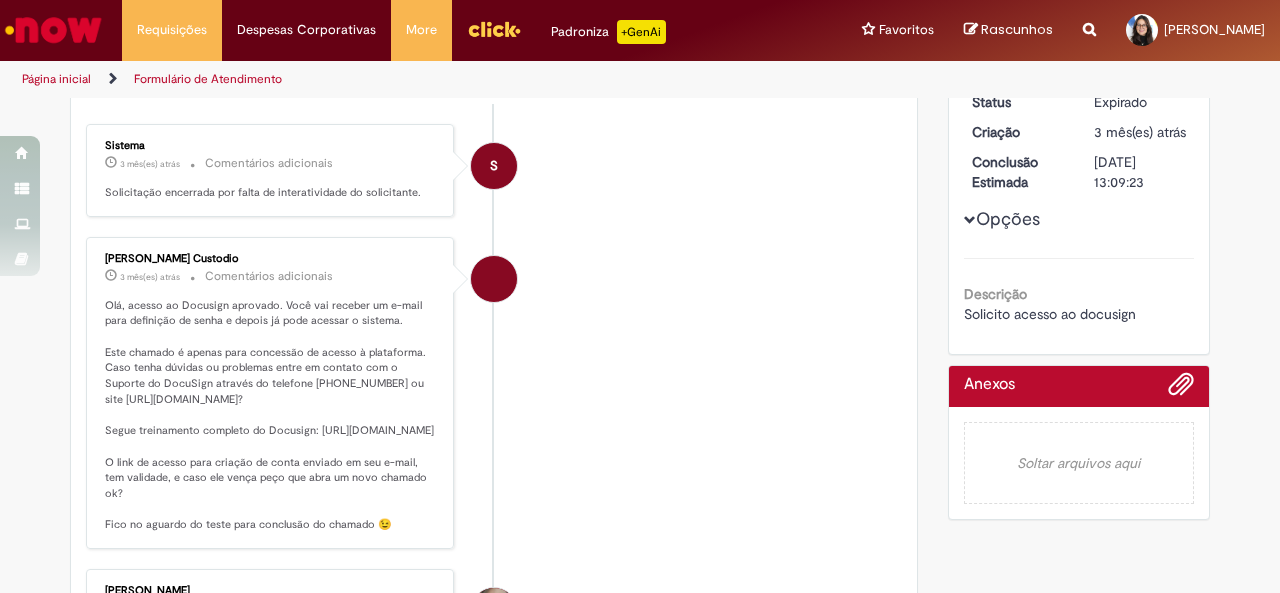 scroll, scrollTop: 126, scrollLeft: 0, axis: vertical 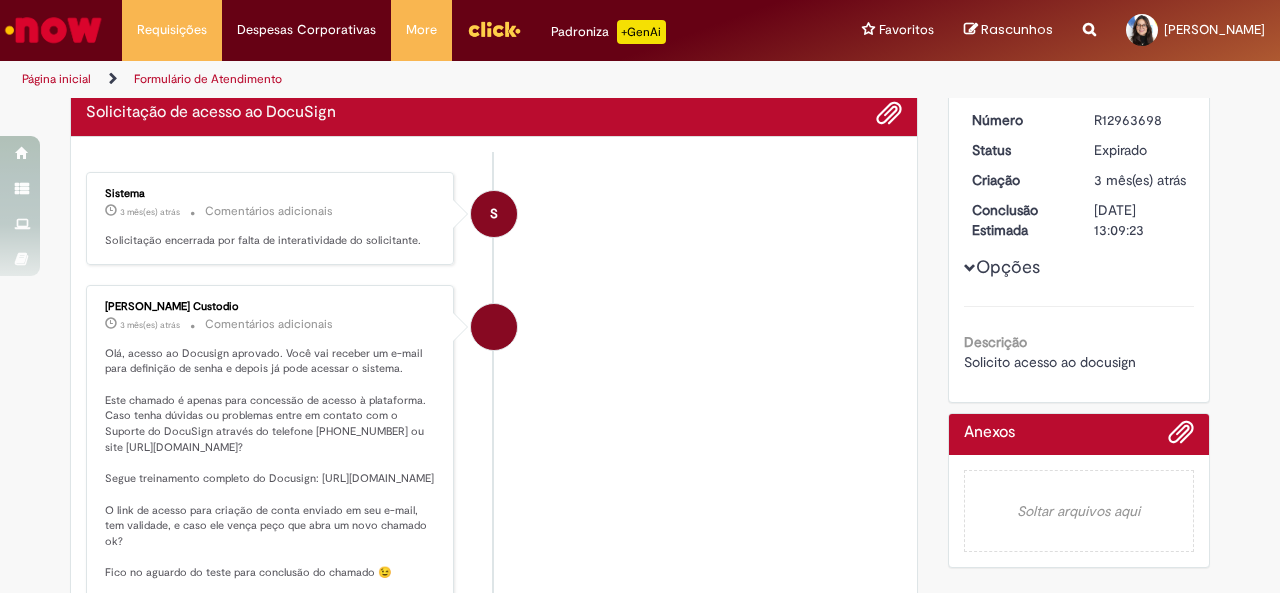 click on "Opções" at bounding box center (0, 0) 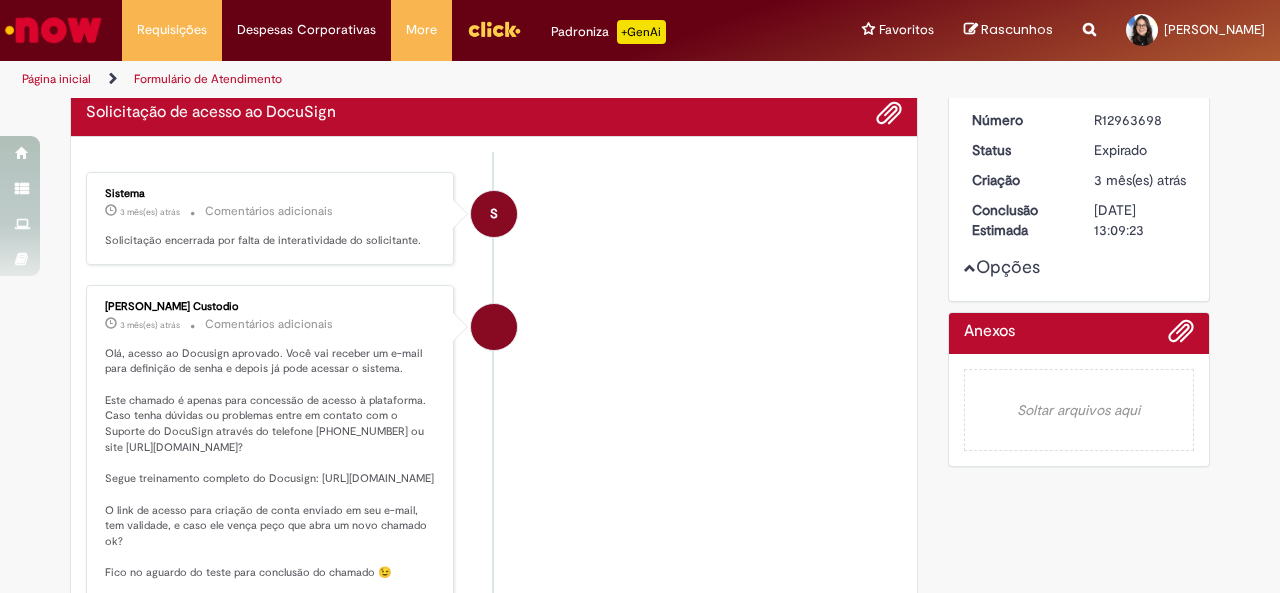 click on "Opções" at bounding box center [0, 0] 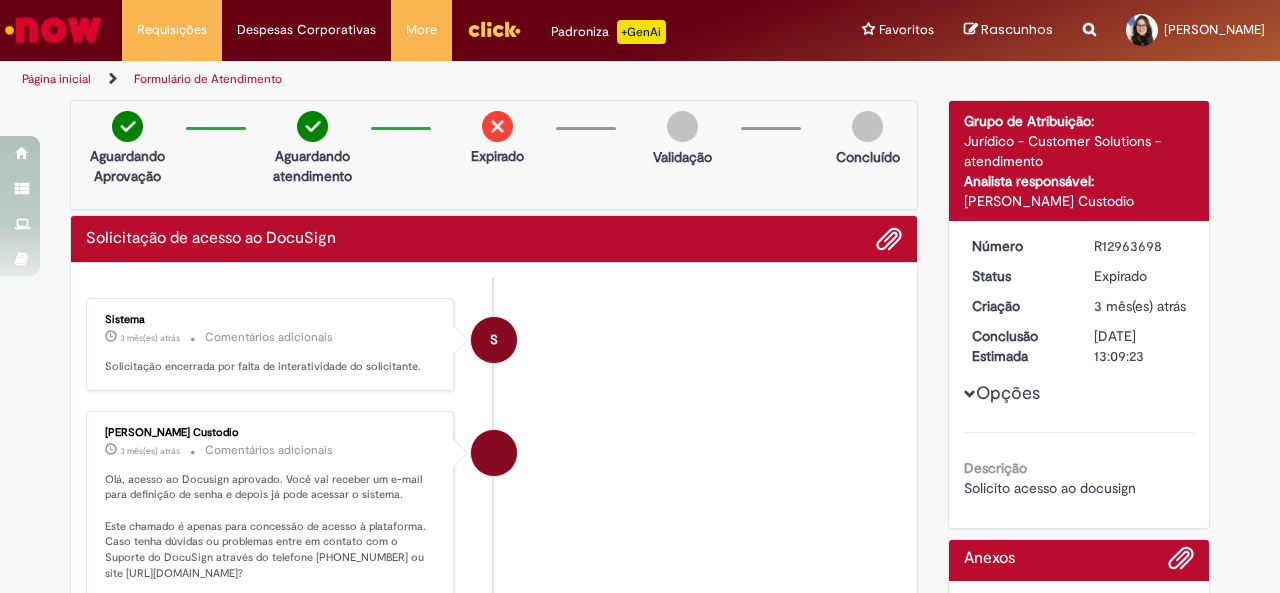 scroll, scrollTop: 0, scrollLeft: 0, axis: both 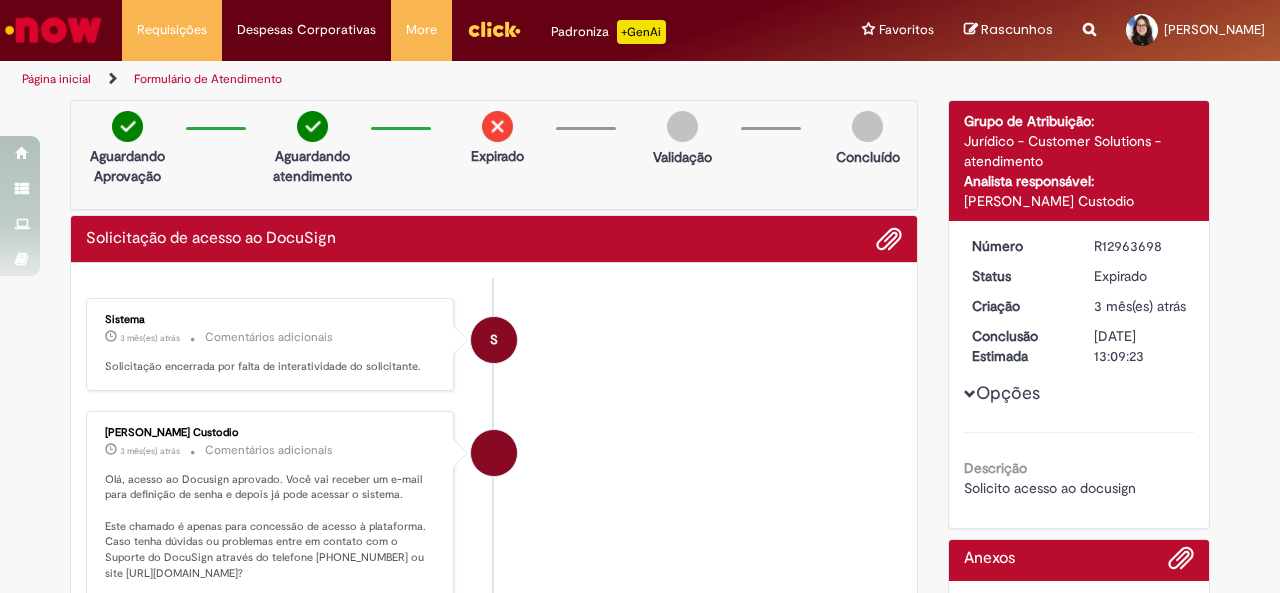 click on "Formulário de Atendimento" at bounding box center [208, 79] 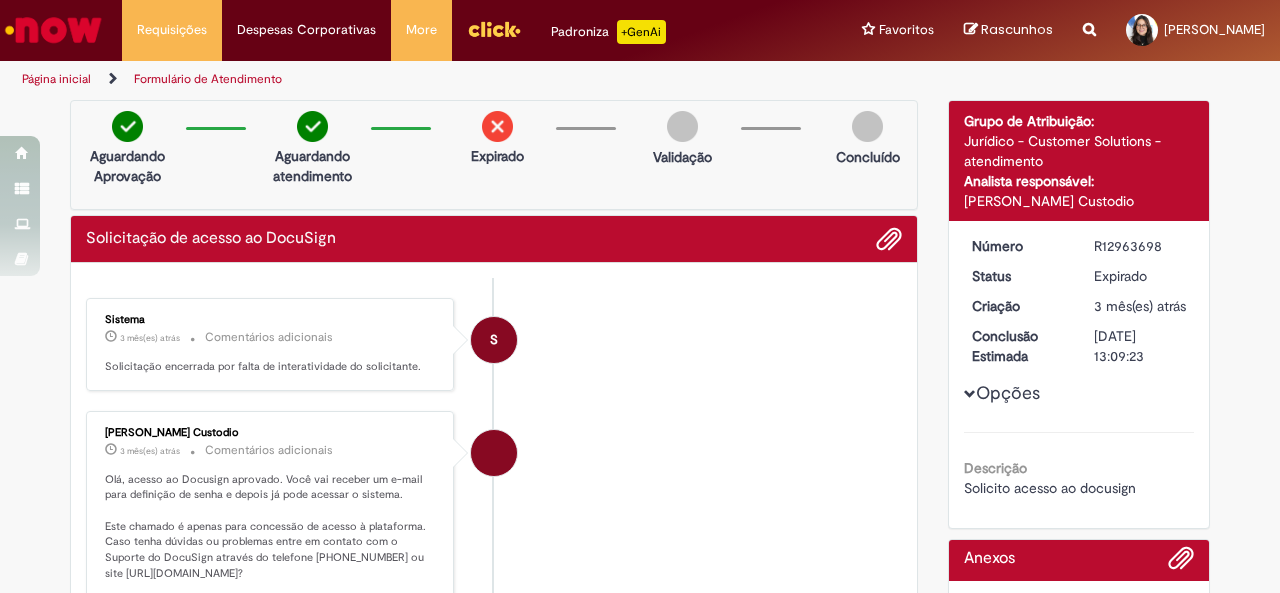 click at bounding box center (1089, 18) 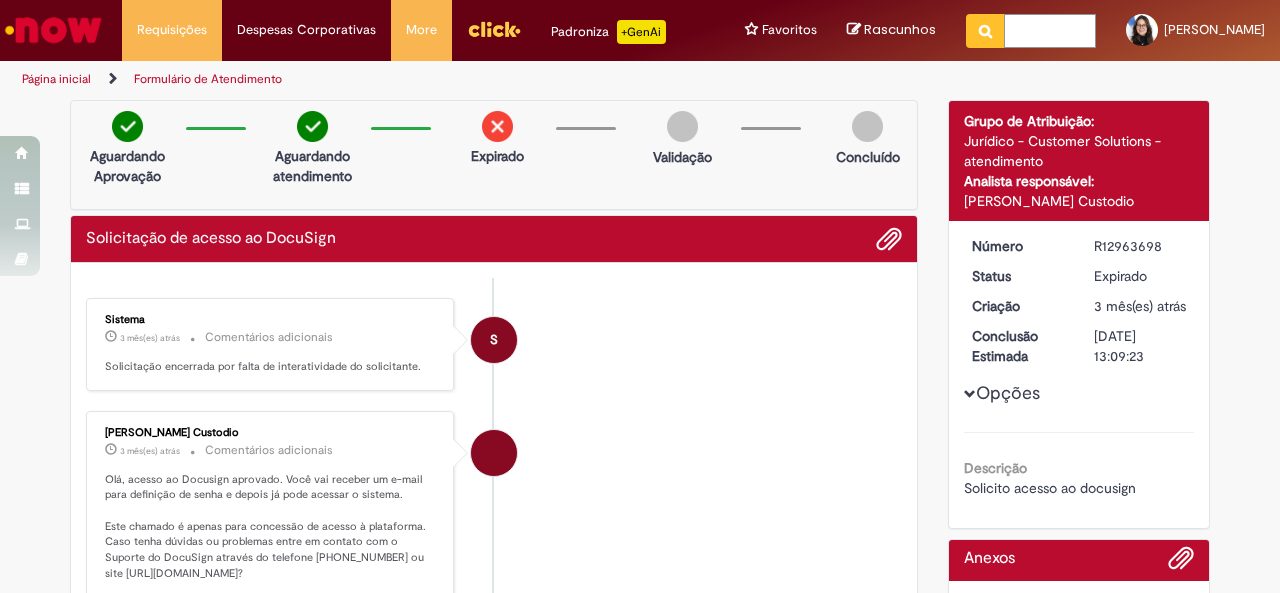 click at bounding box center [1050, 31] 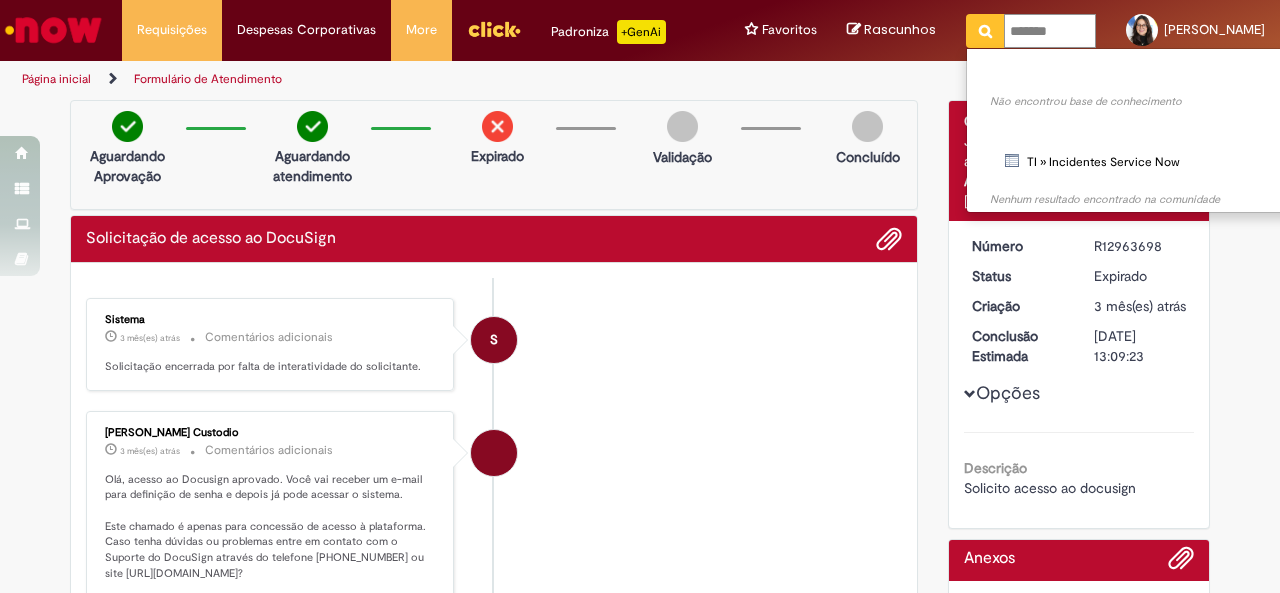 type on "********" 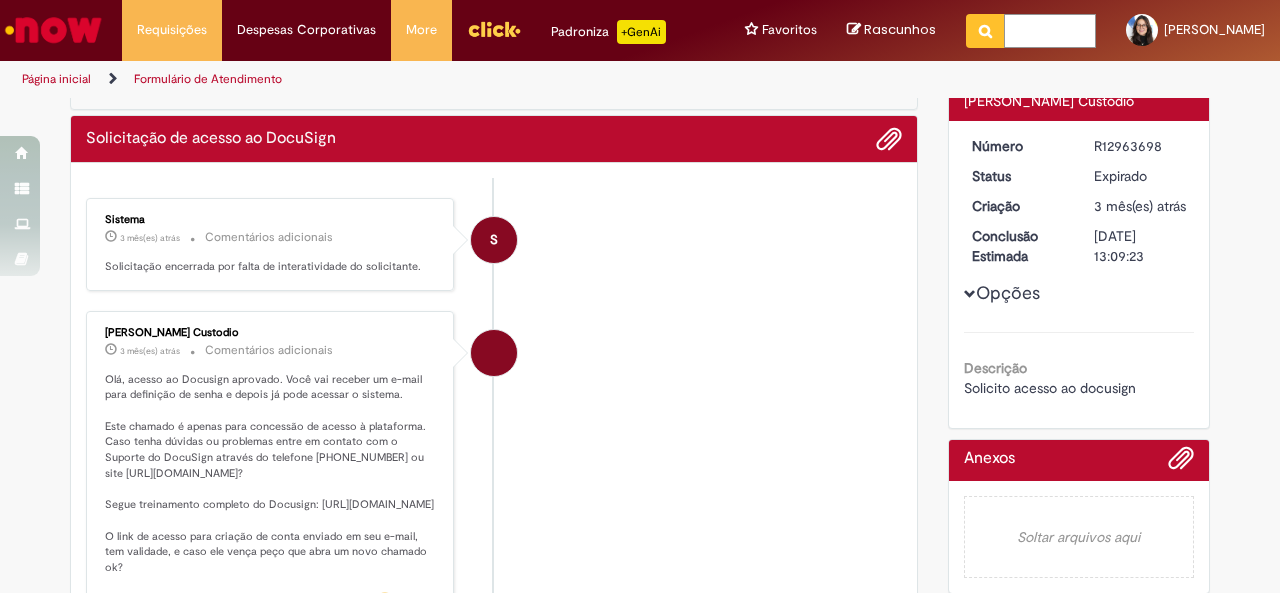 scroll, scrollTop: 200, scrollLeft: 0, axis: vertical 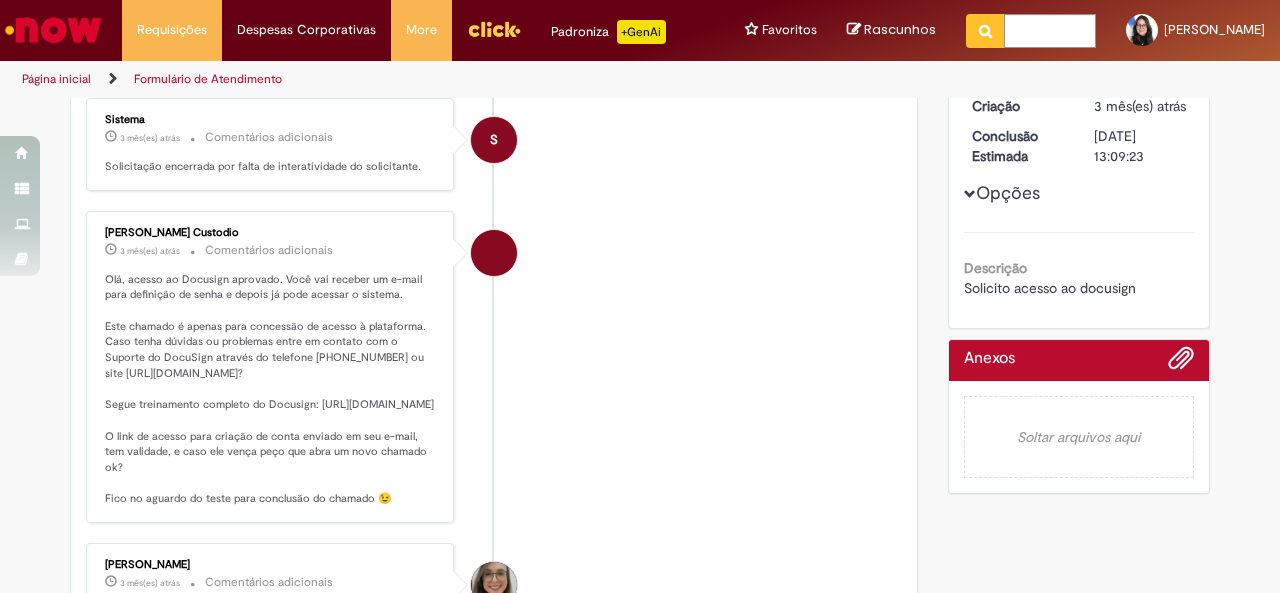 click on "Descrição" at bounding box center (995, 268) 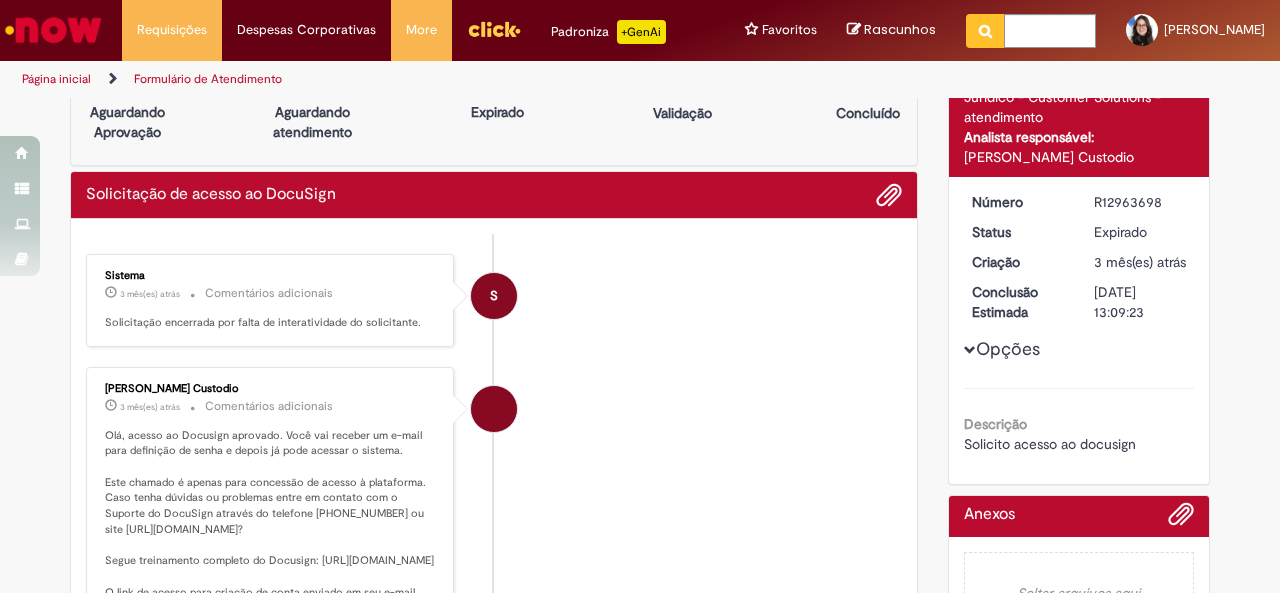 scroll, scrollTop: 0, scrollLeft: 0, axis: both 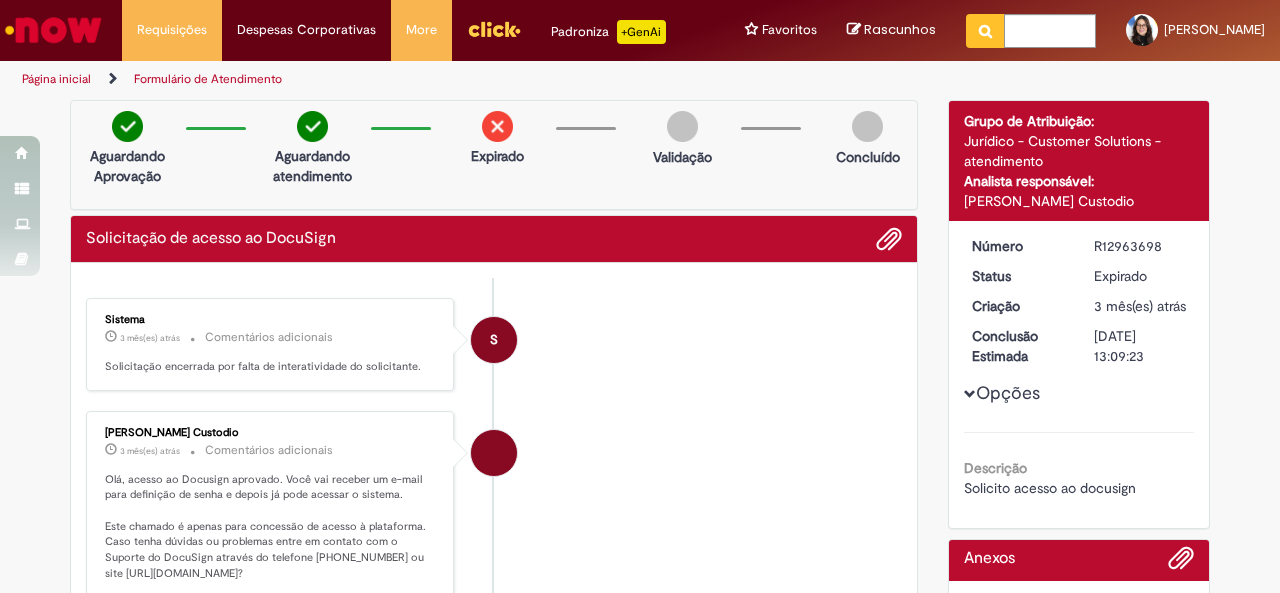 click at bounding box center [497, 126] 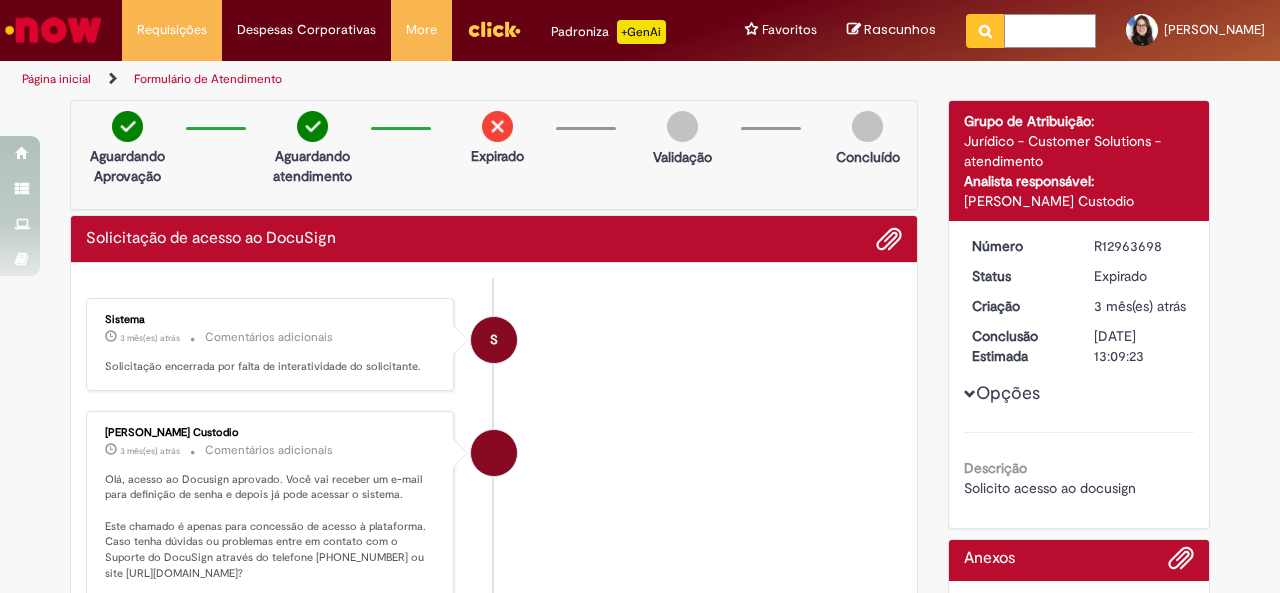click at bounding box center [1050, 31] 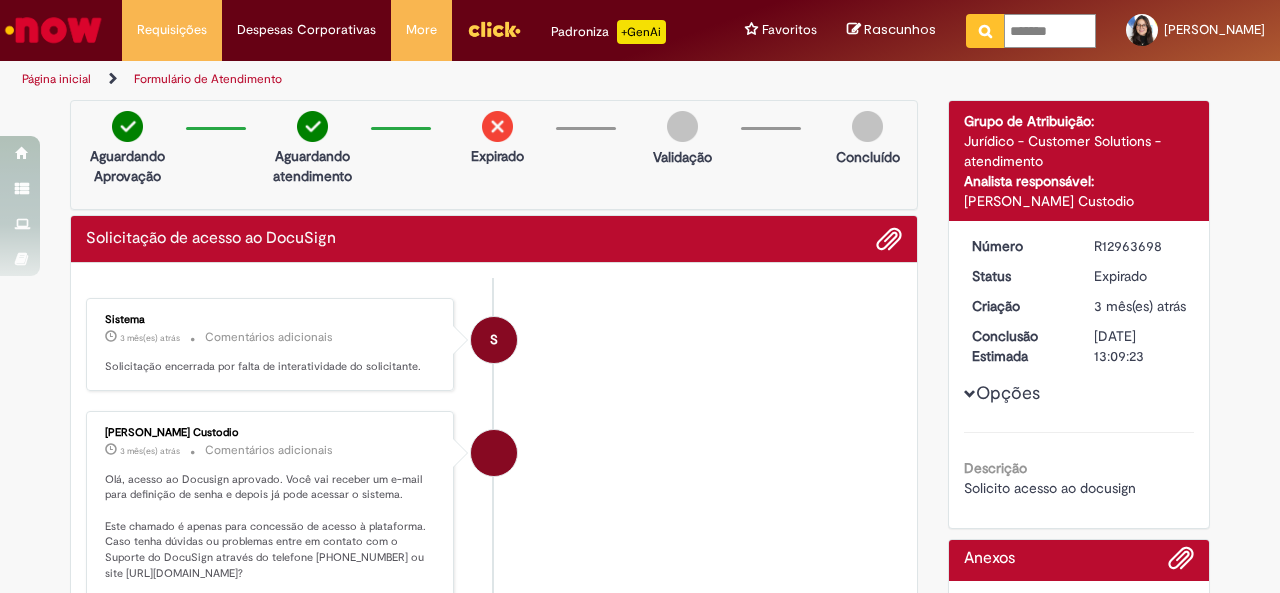 type on "********" 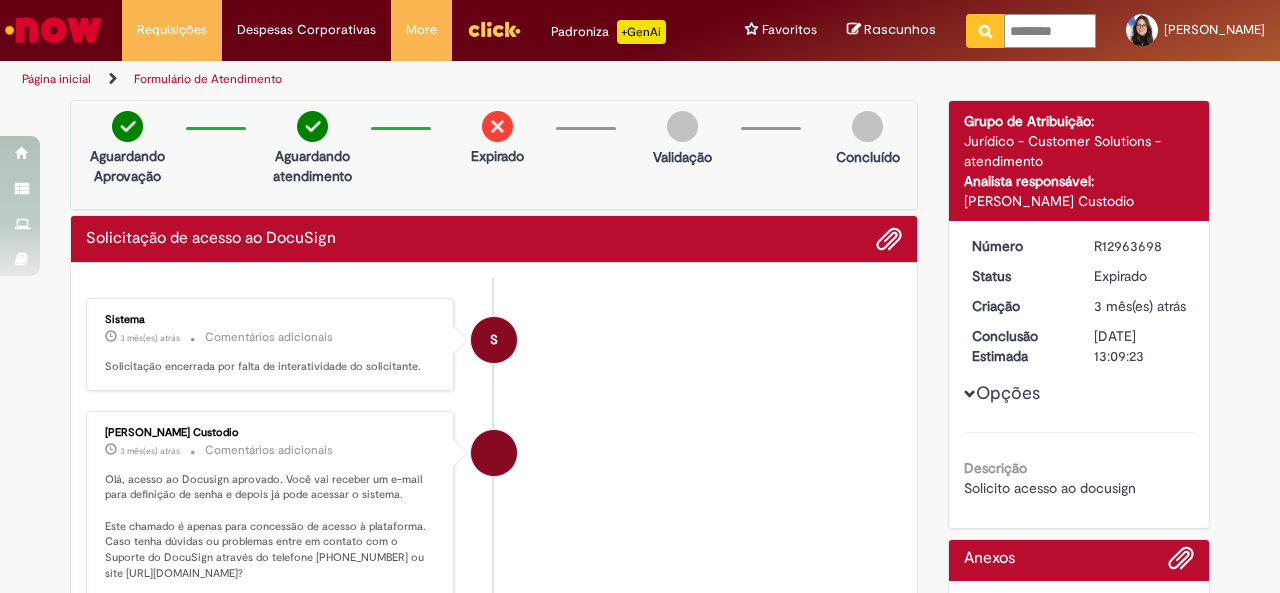 click at bounding box center (985, 31) 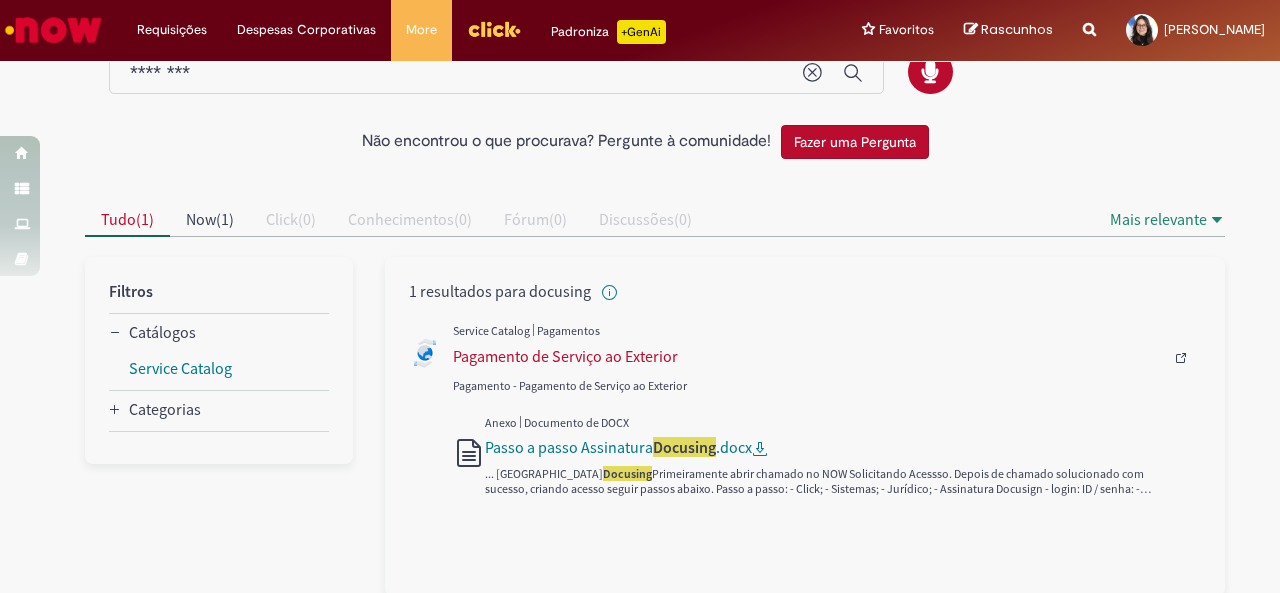 scroll, scrollTop: 0, scrollLeft: 0, axis: both 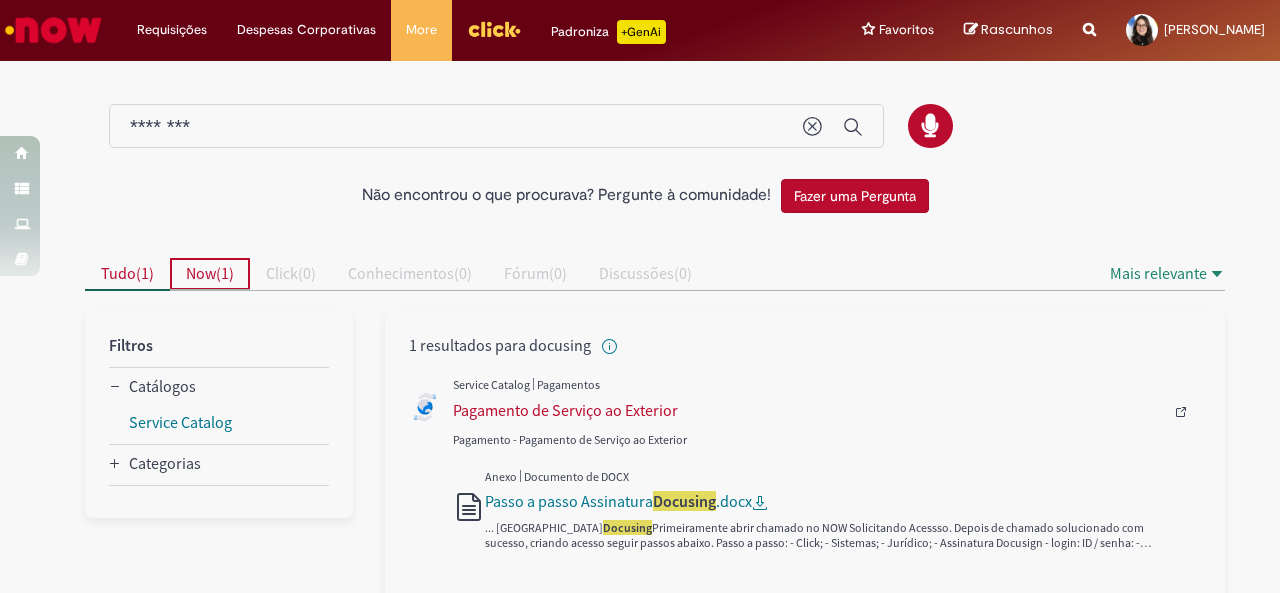 click on "Now" at bounding box center (201, 273) 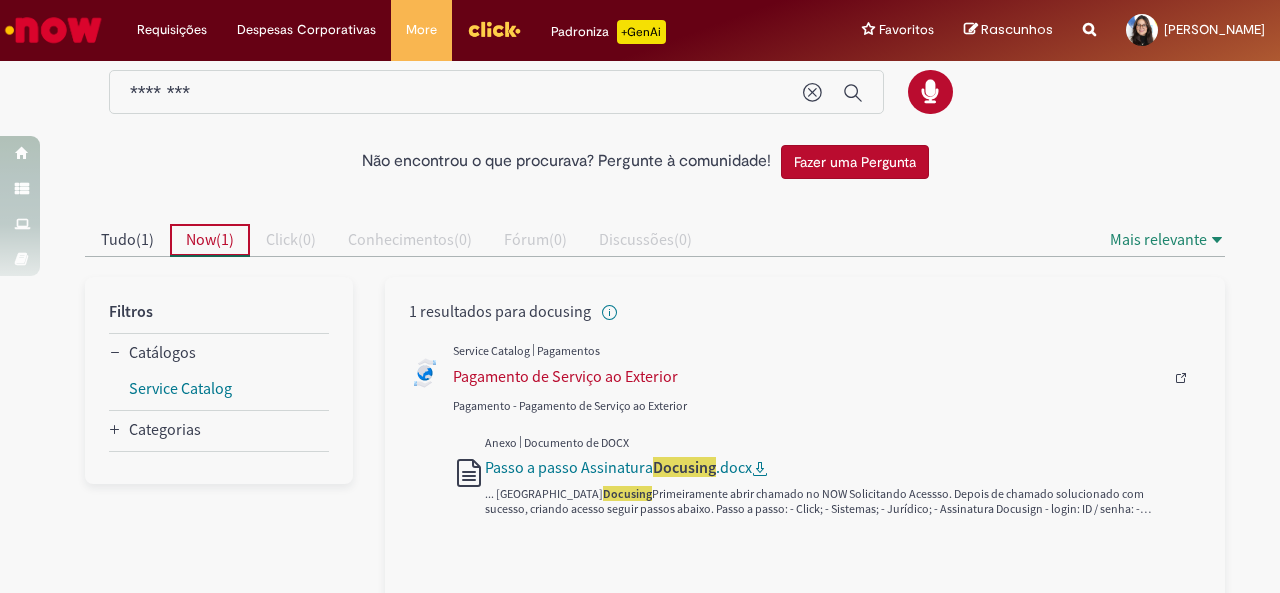 scroll, scrollTop: 54, scrollLeft: 0, axis: vertical 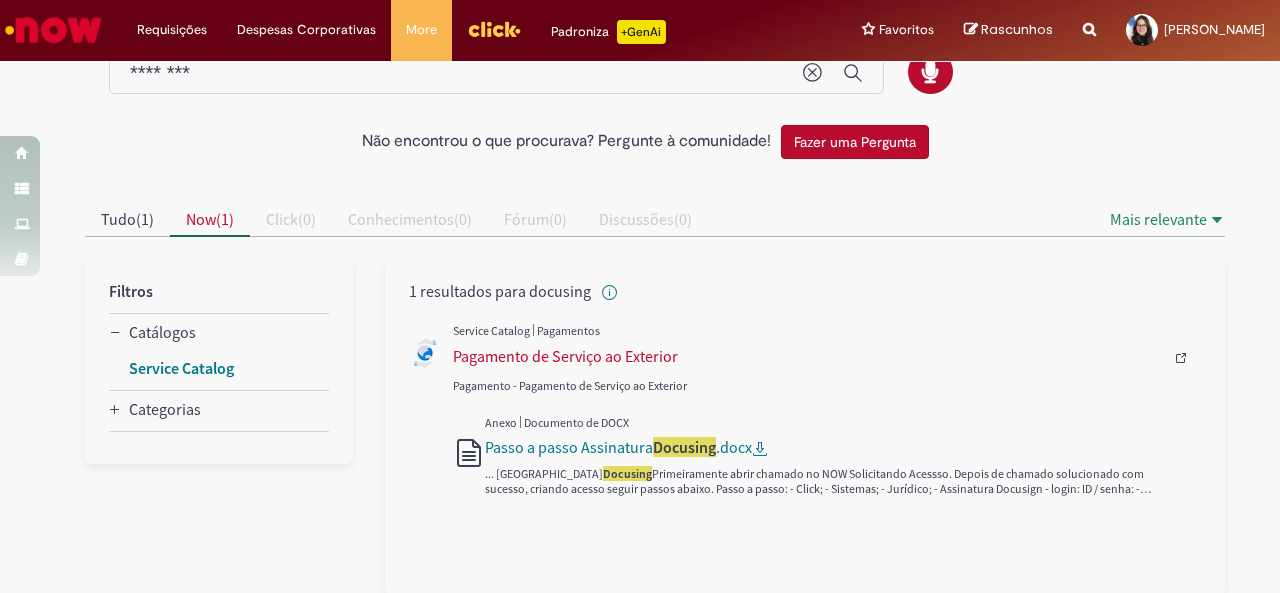 click on "Service Catalog" at bounding box center (181, 368) 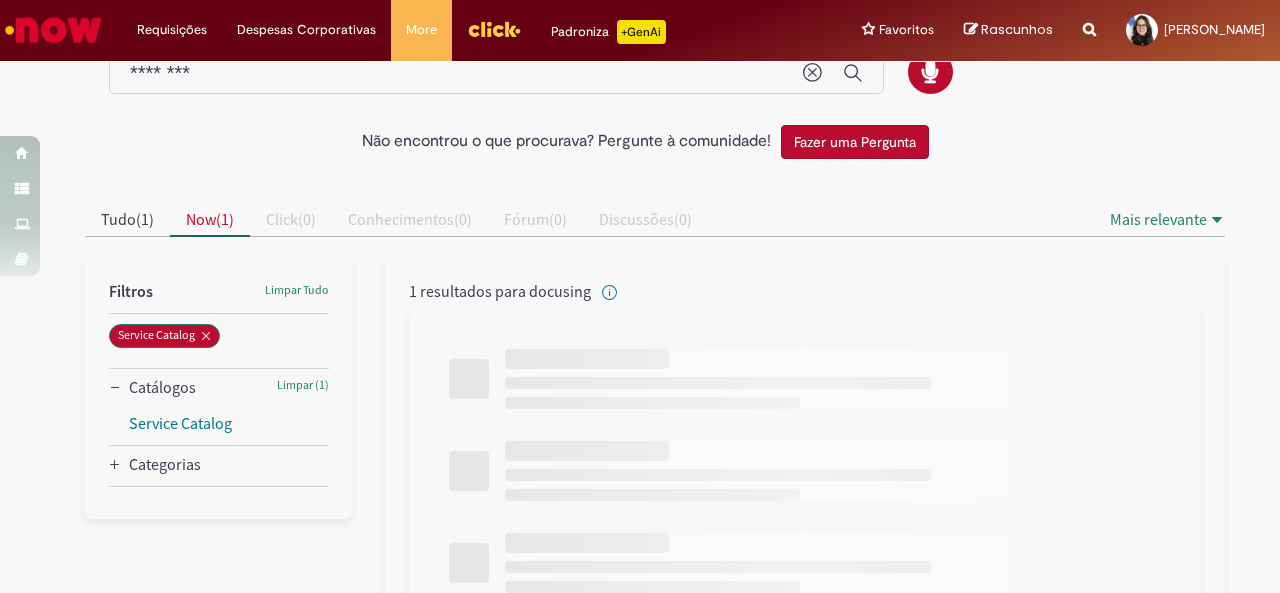 scroll, scrollTop: 0, scrollLeft: 0, axis: both 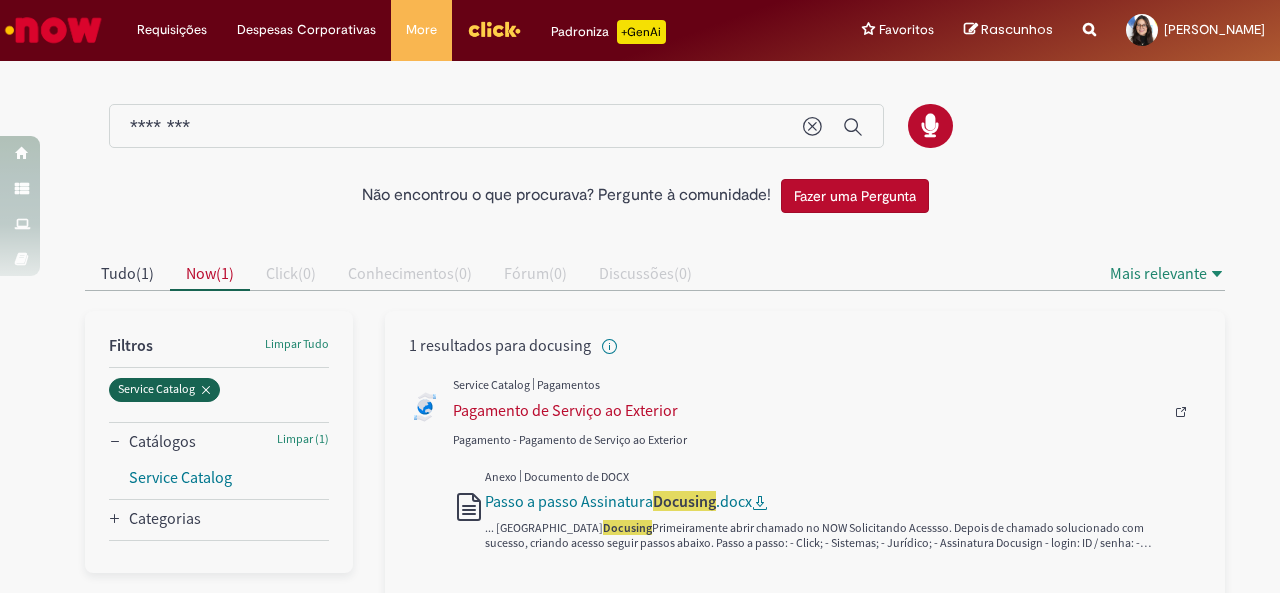 click 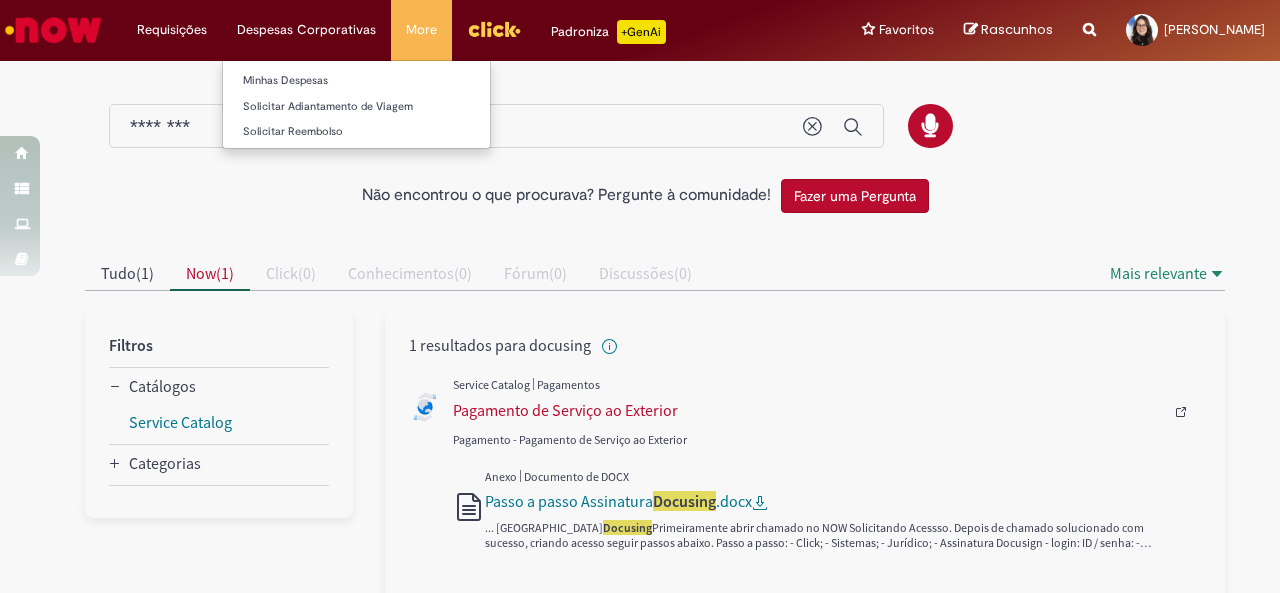 click on "Despesas Corporativas
Minhas Despesas
Solicitar Adiantamento de Viagem
Solicitar Reembolso" at bounding box center [172, 30] 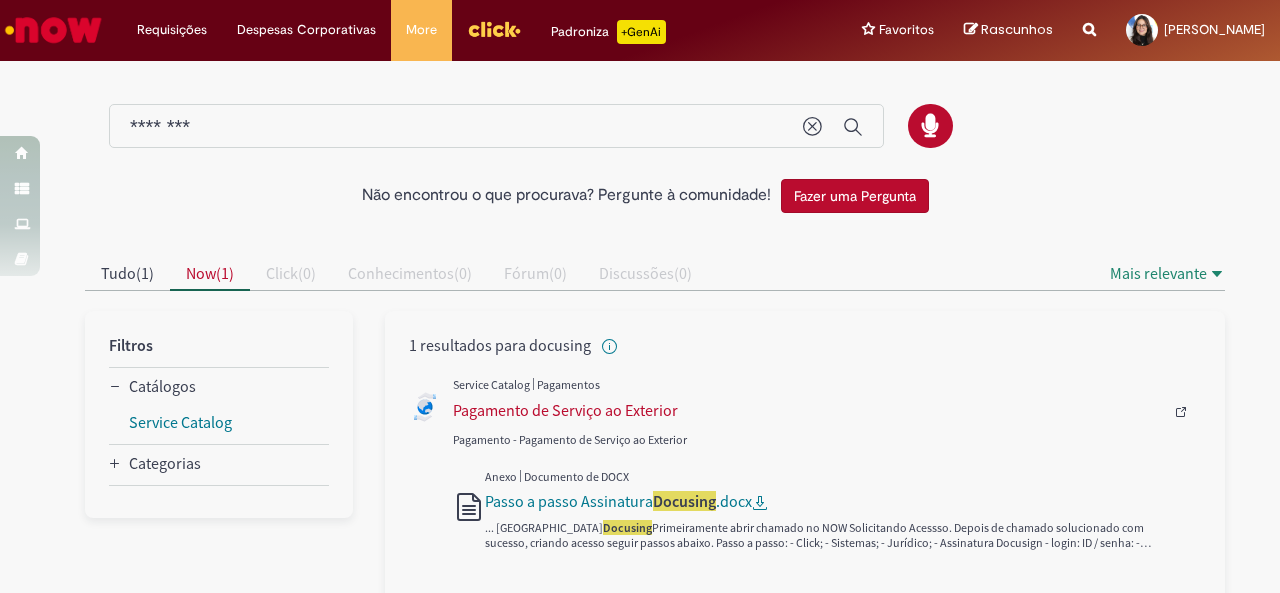 click at bounding box center [53, 30] 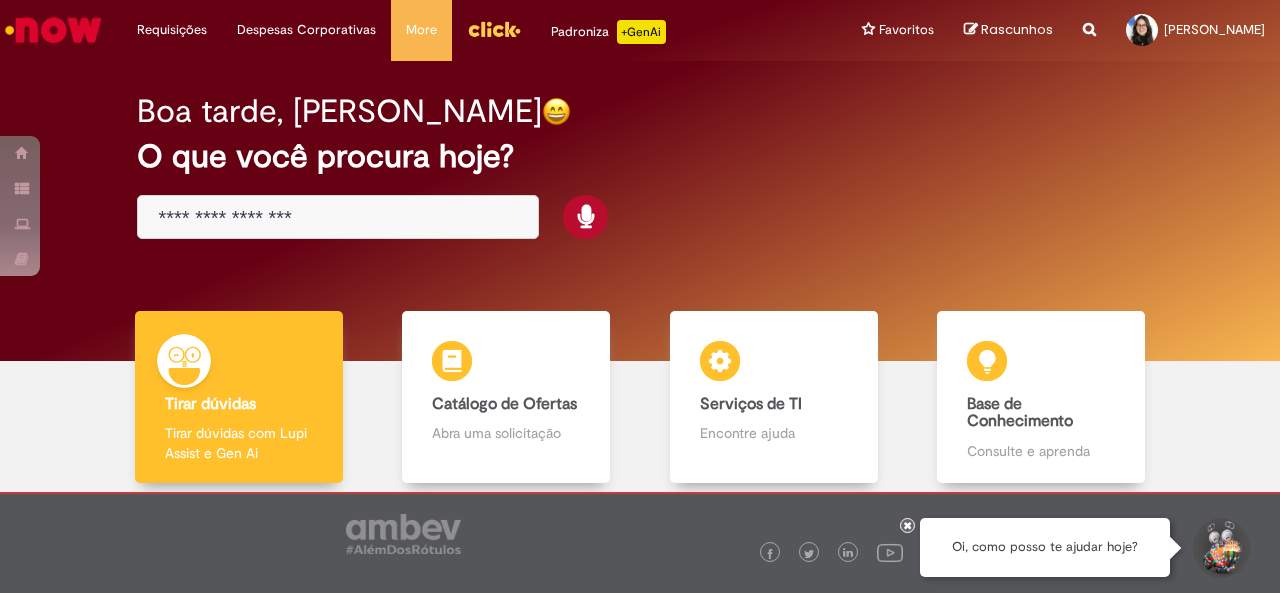 scroll, scrollTop: 0, scrollLeft: 0, axis: both 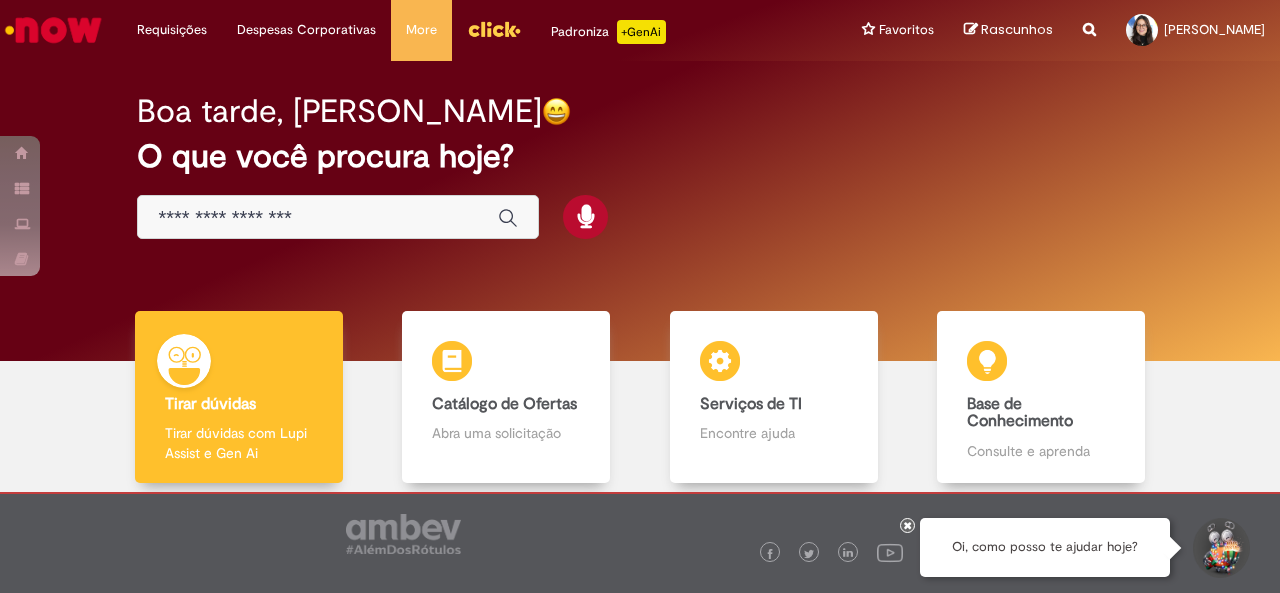 click at bounding box center (338, 217) 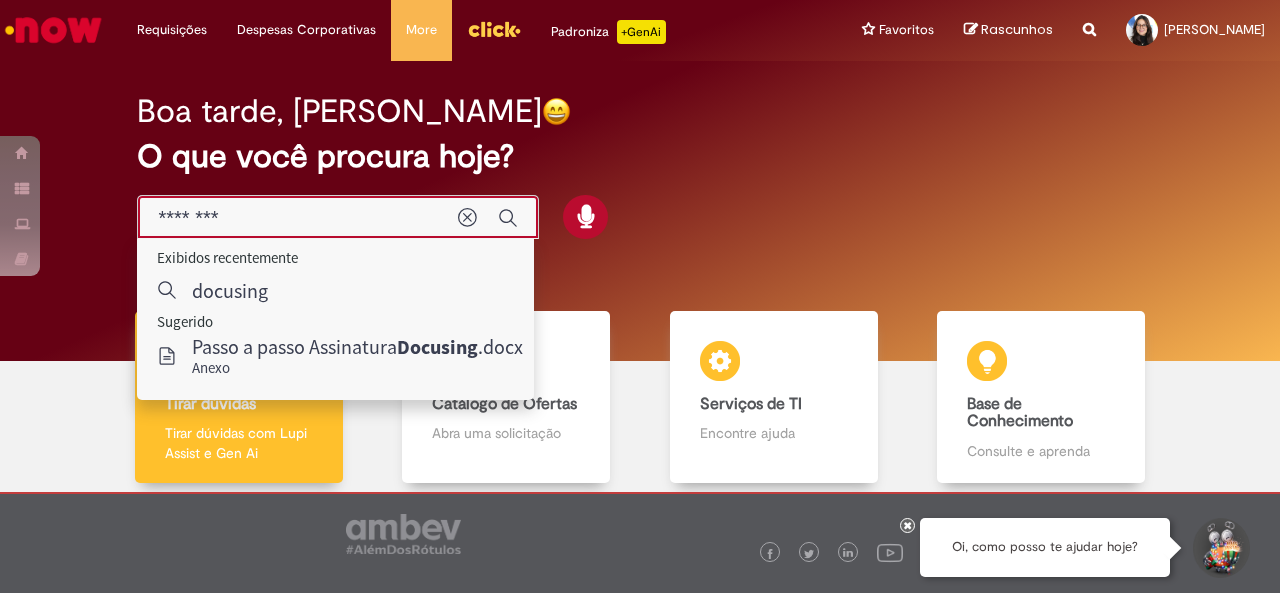 type on "********" 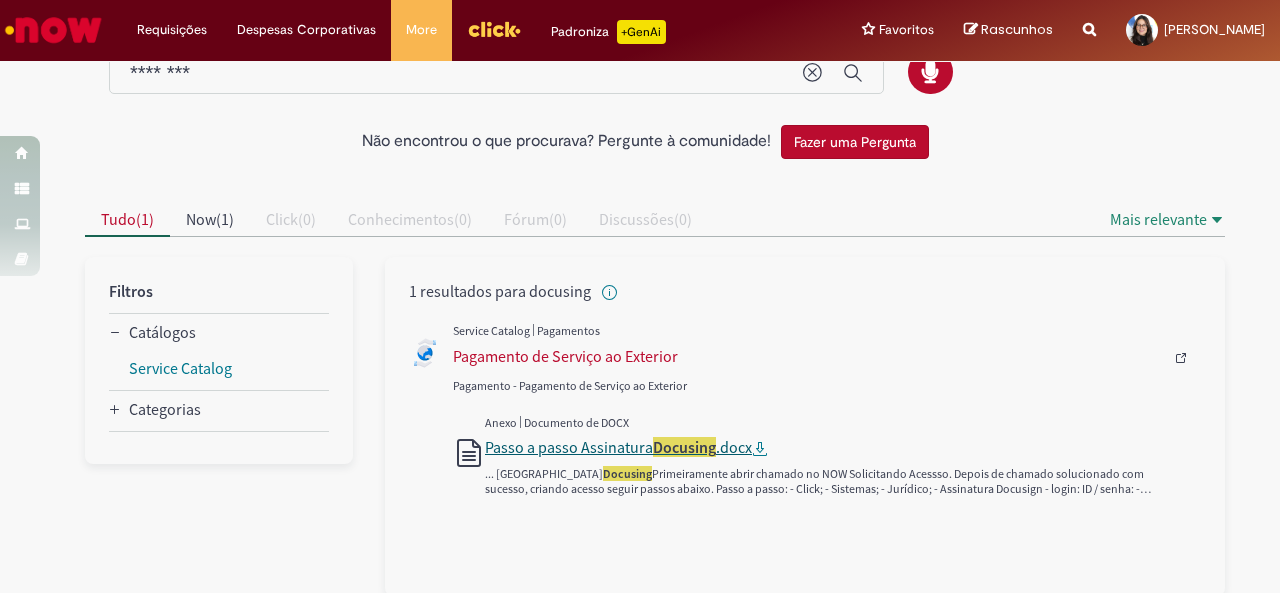 scroll, scrollTop: 0, scrollLeft: 0, axis: both 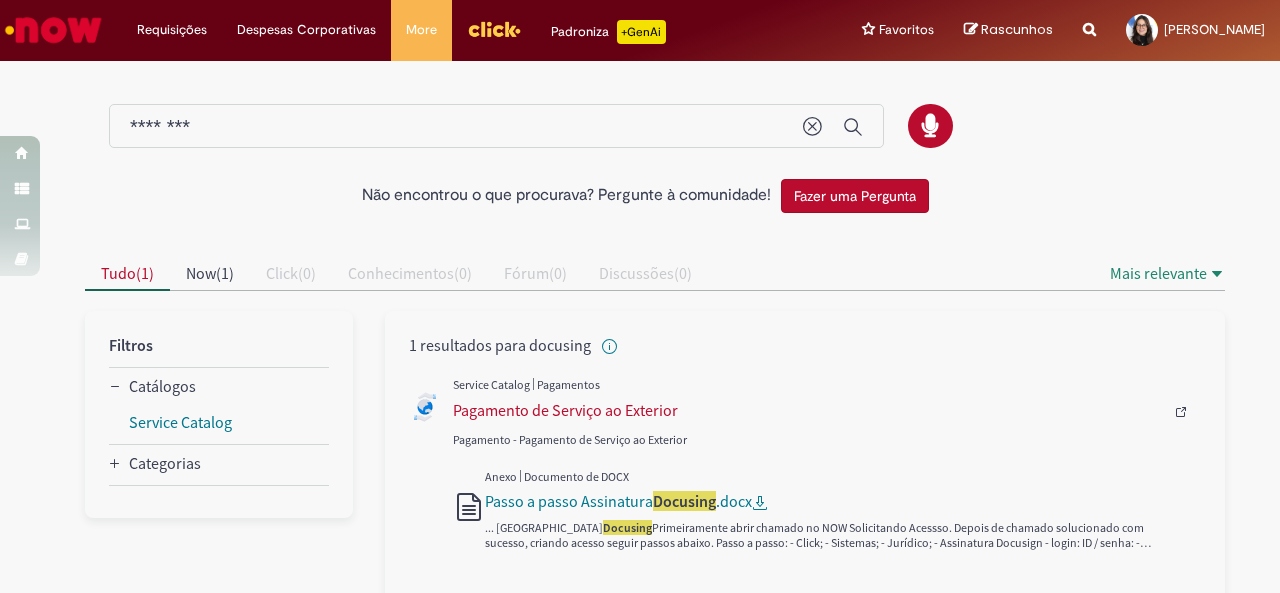 click on "********" at bounding box center [456, 127] 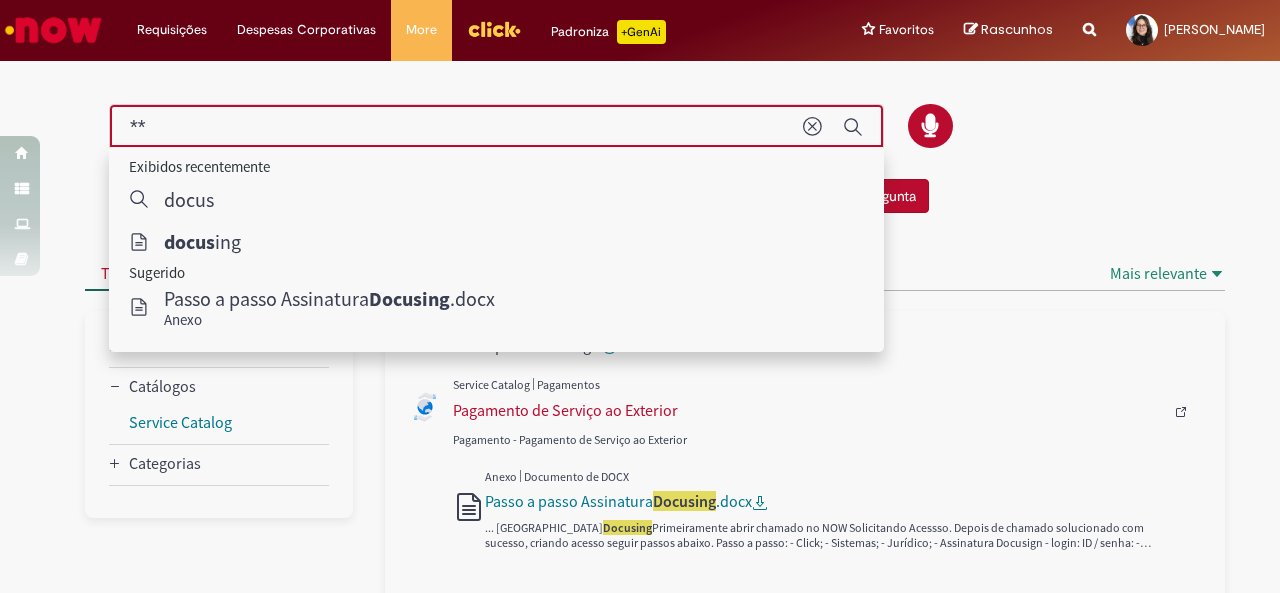 type on "*" 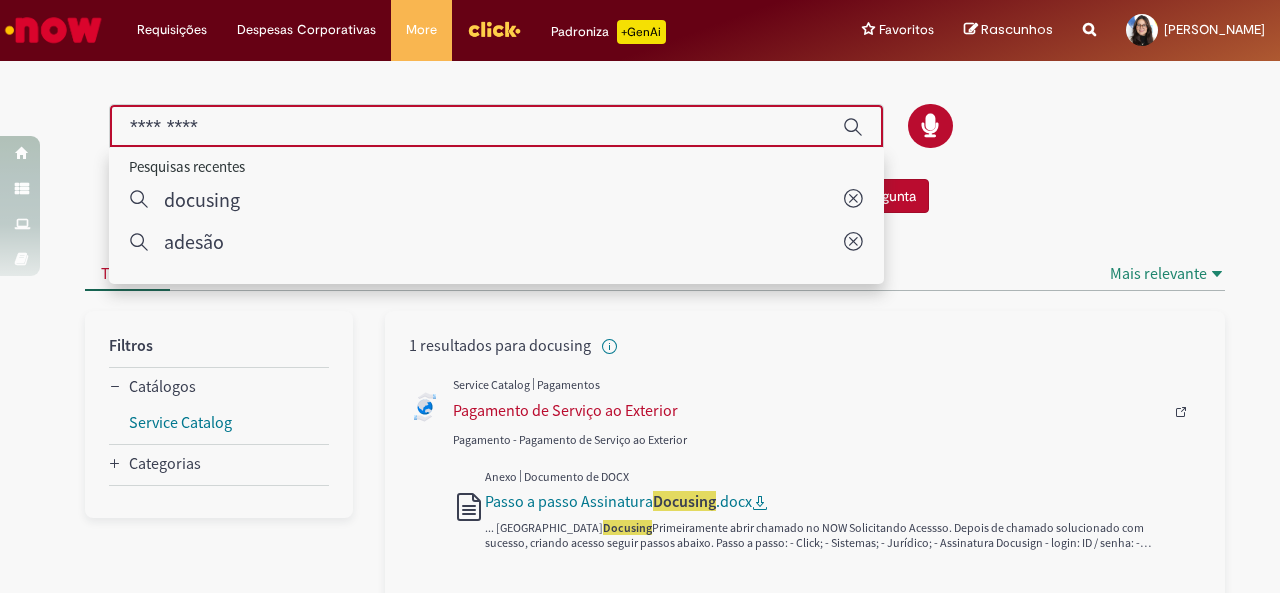 type 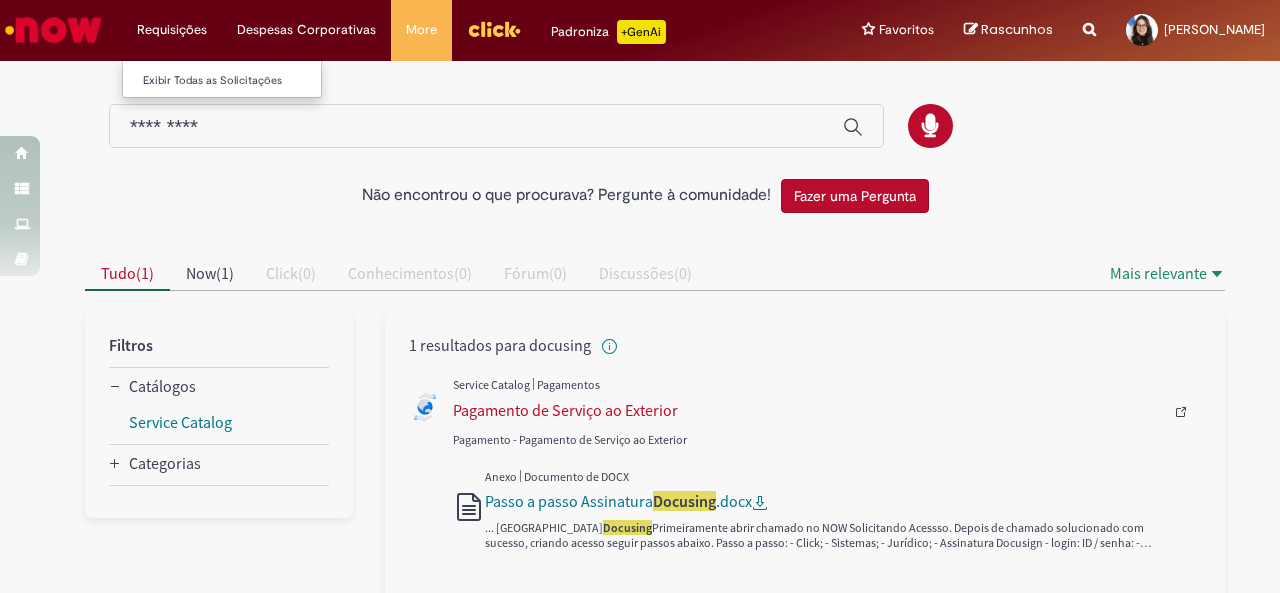 click on "Requisições
Exibir Todas as Solicitações" at bounding box center (172, 30) 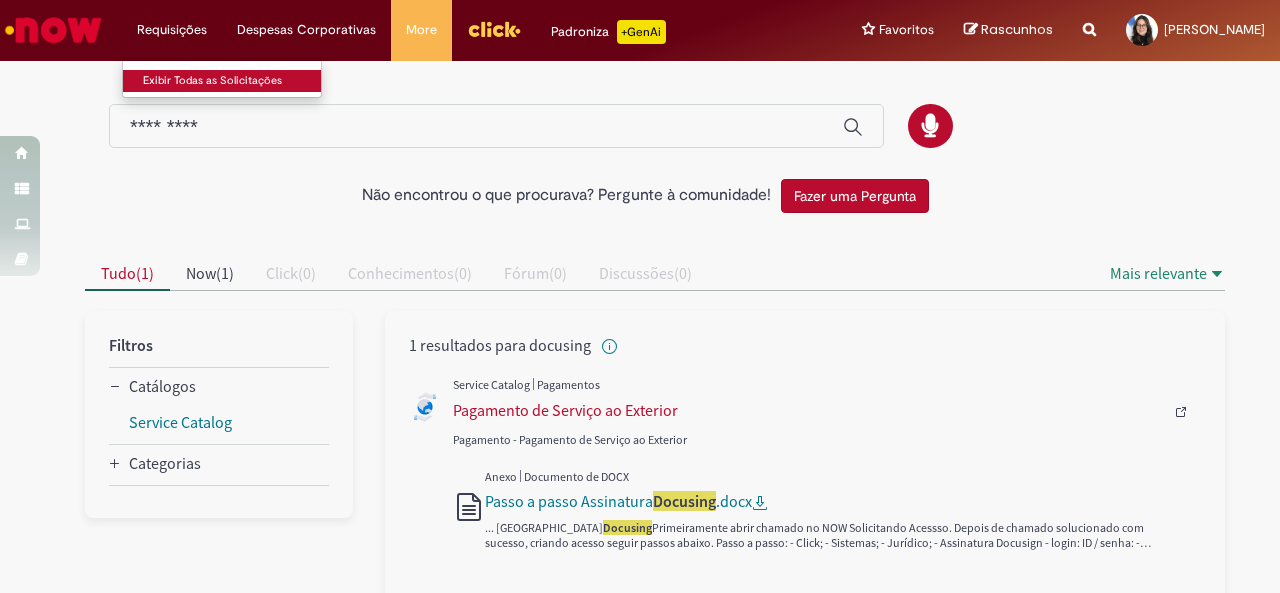 click on "Exibir Todas as Solicitações" at bounding box center [233, 81] 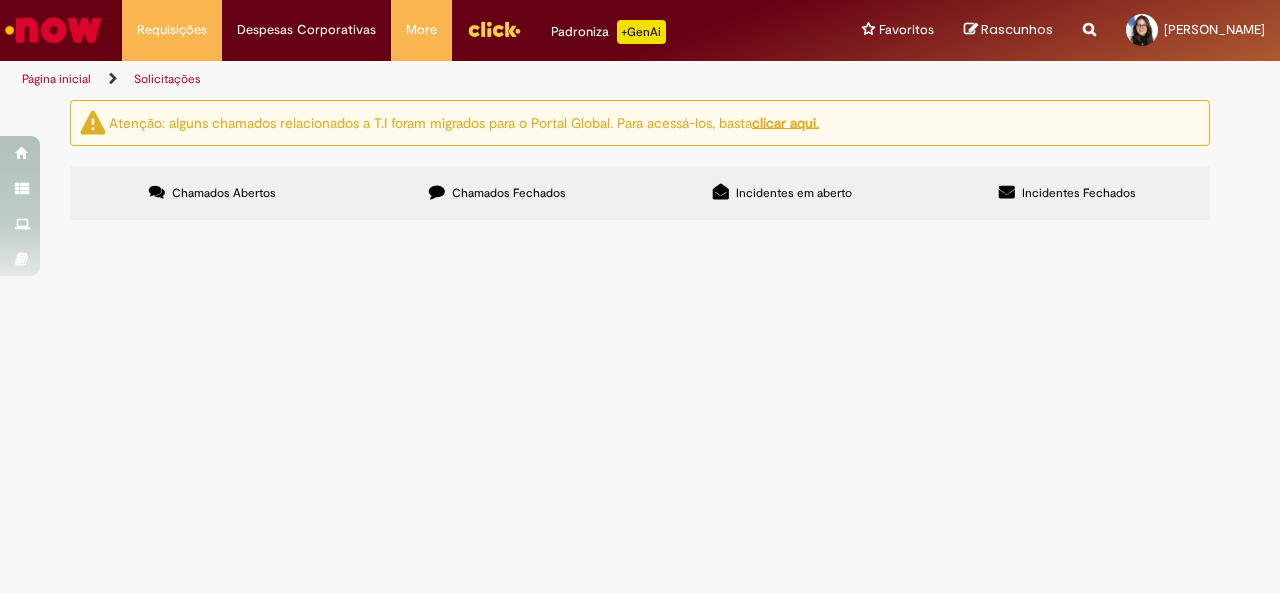 click on "Chamados Fechados" at bounding box center (509, 193) 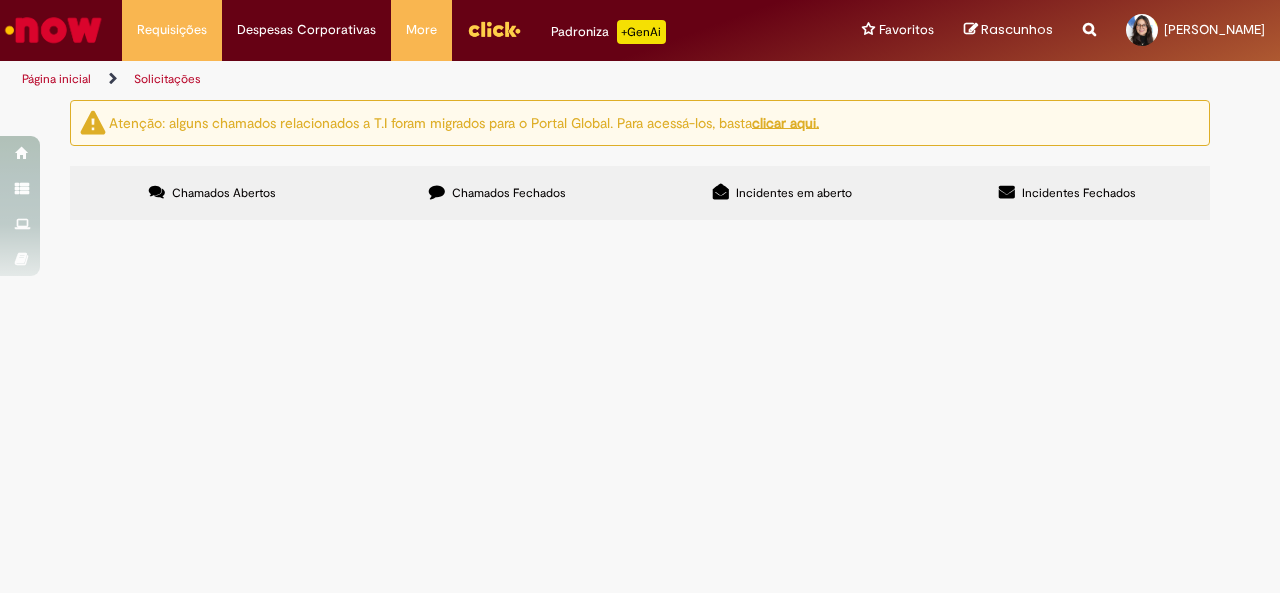 scroll, scrollTop: 200, scrollLeft: 0, axis: vertical 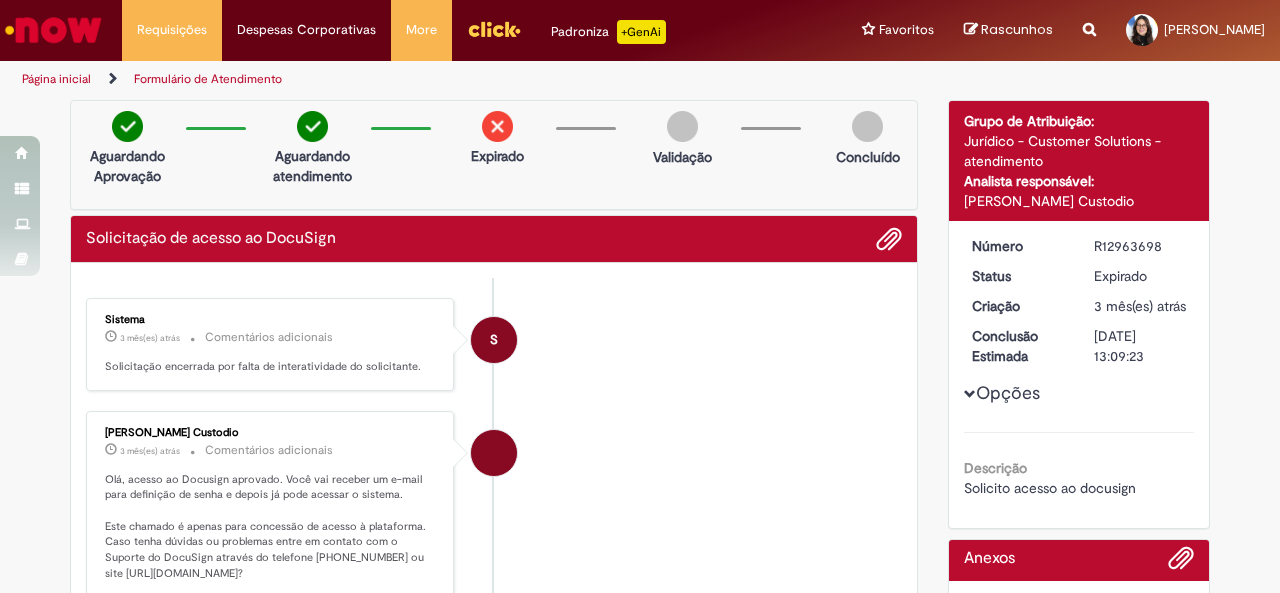 click on "Formulário de Atendimento" at bounding box center (208, 79) 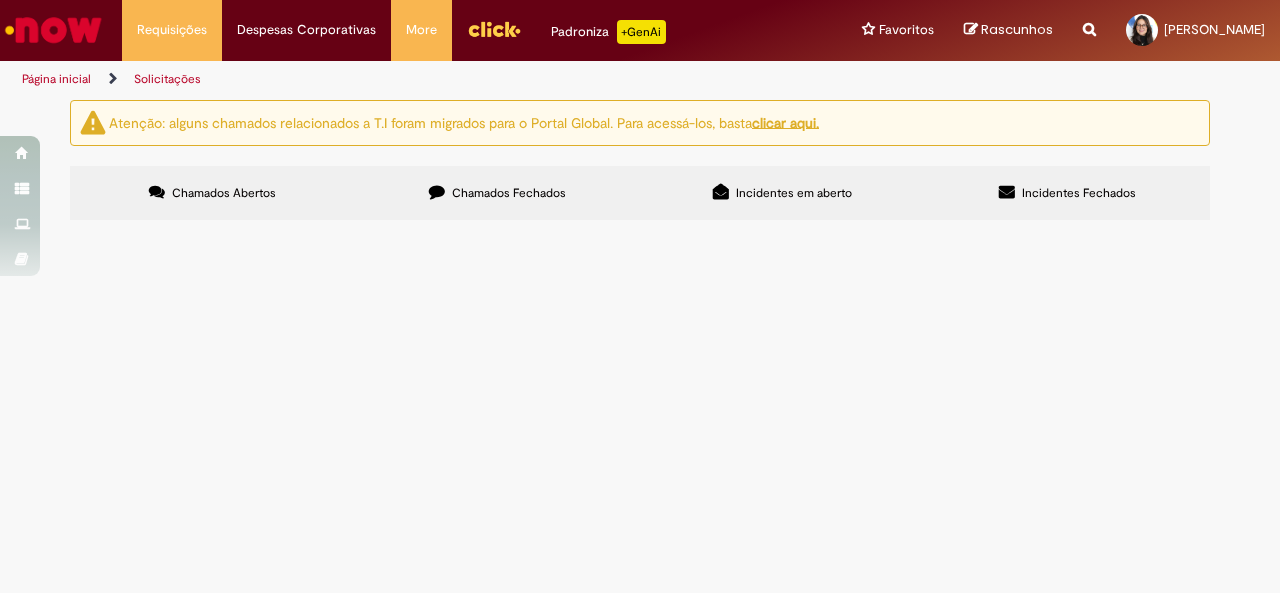 click on "Chamados Fechados" at bounding box center [509, 193] 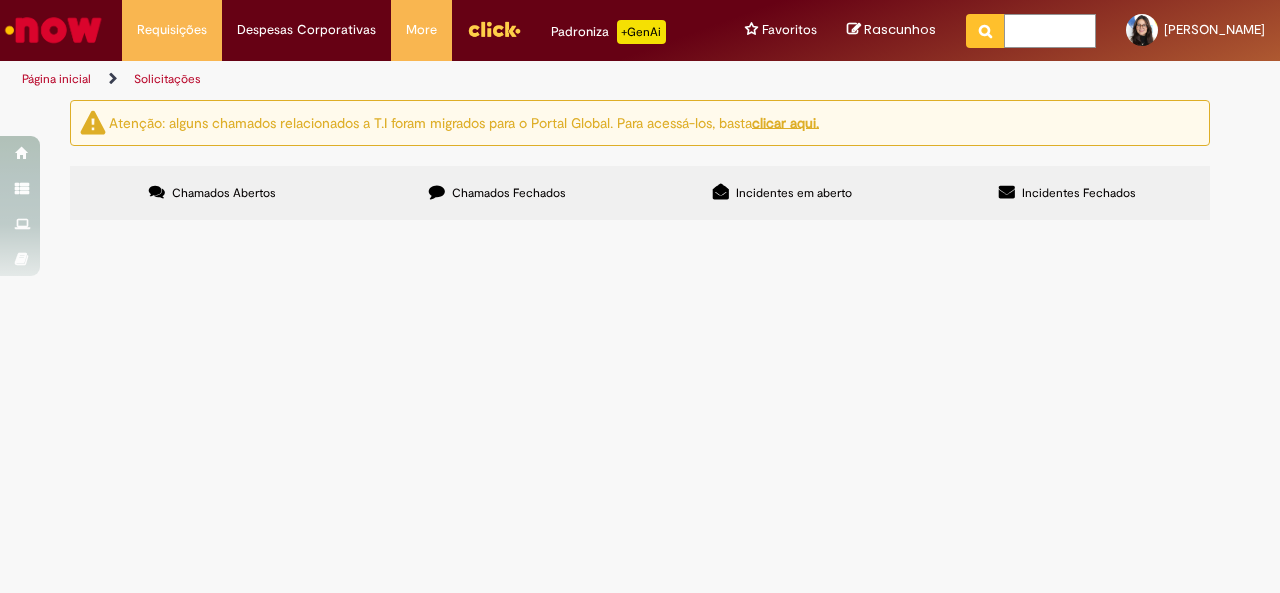 paste on "**********" 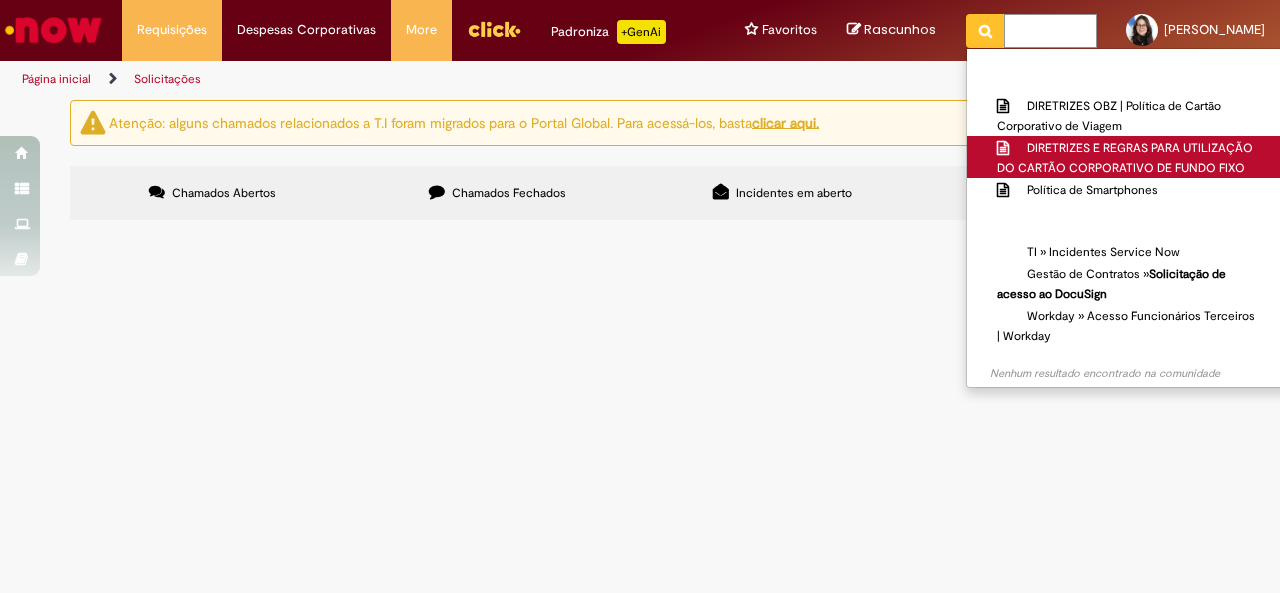 scroll, scrollTop: 0, scrollLeft: 0, axis: both 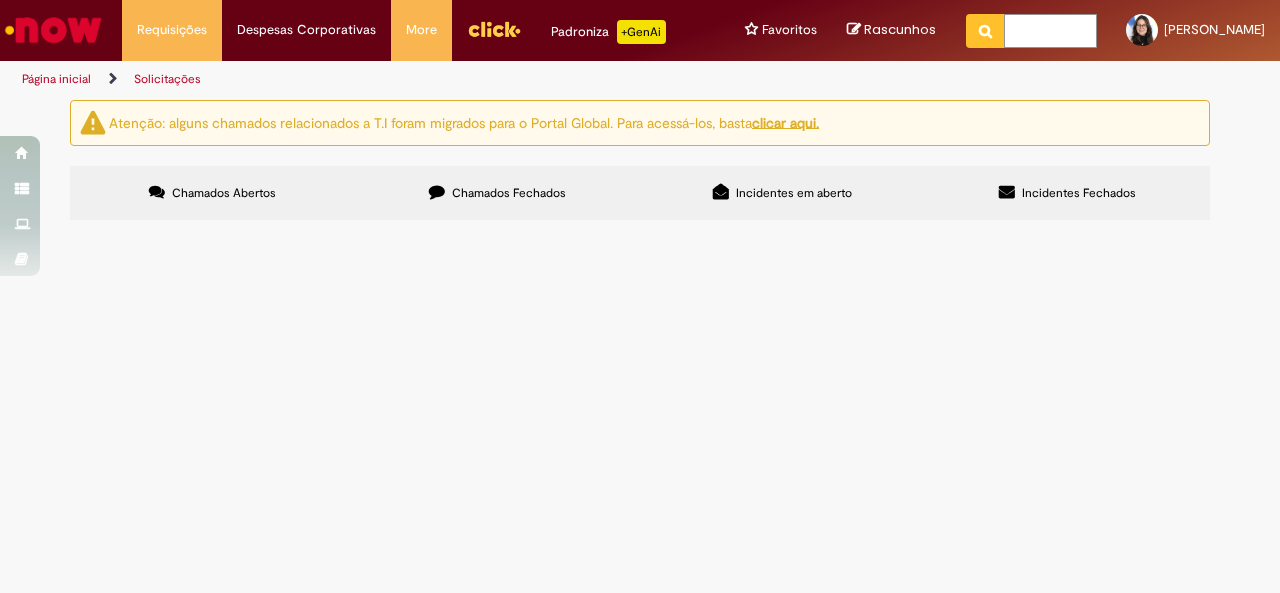 click at bounding box center [1050, 31] 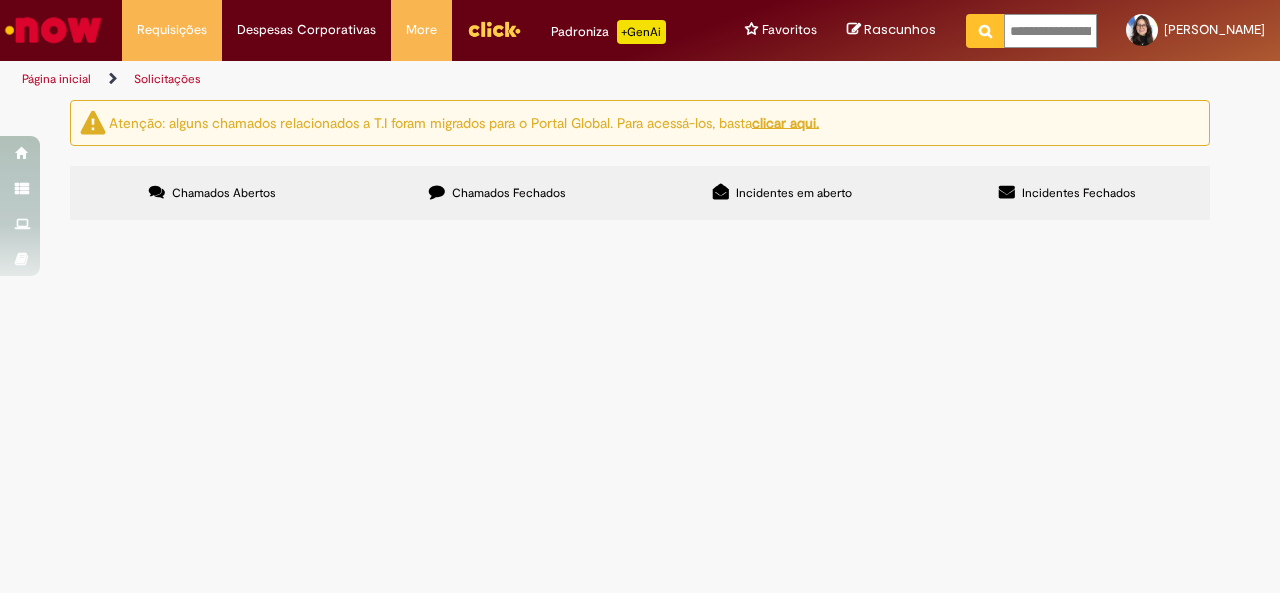 scroll, scrollTop: 0, scrollLeft: 138, axis: horizontal 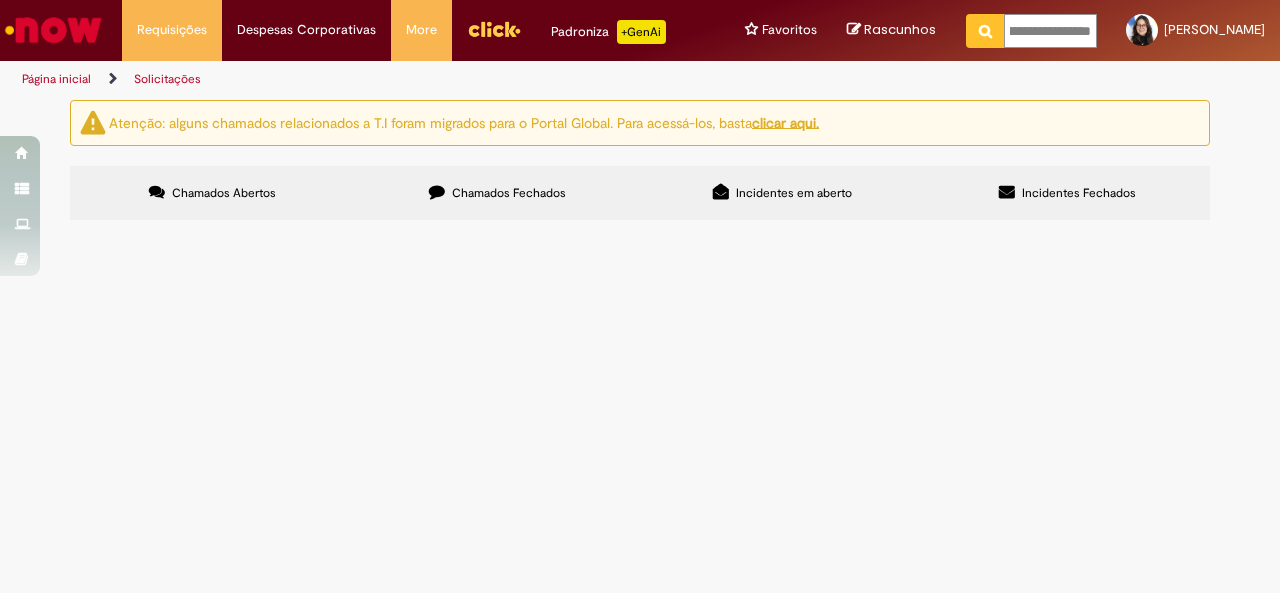 click at bounding box center (985, 31) 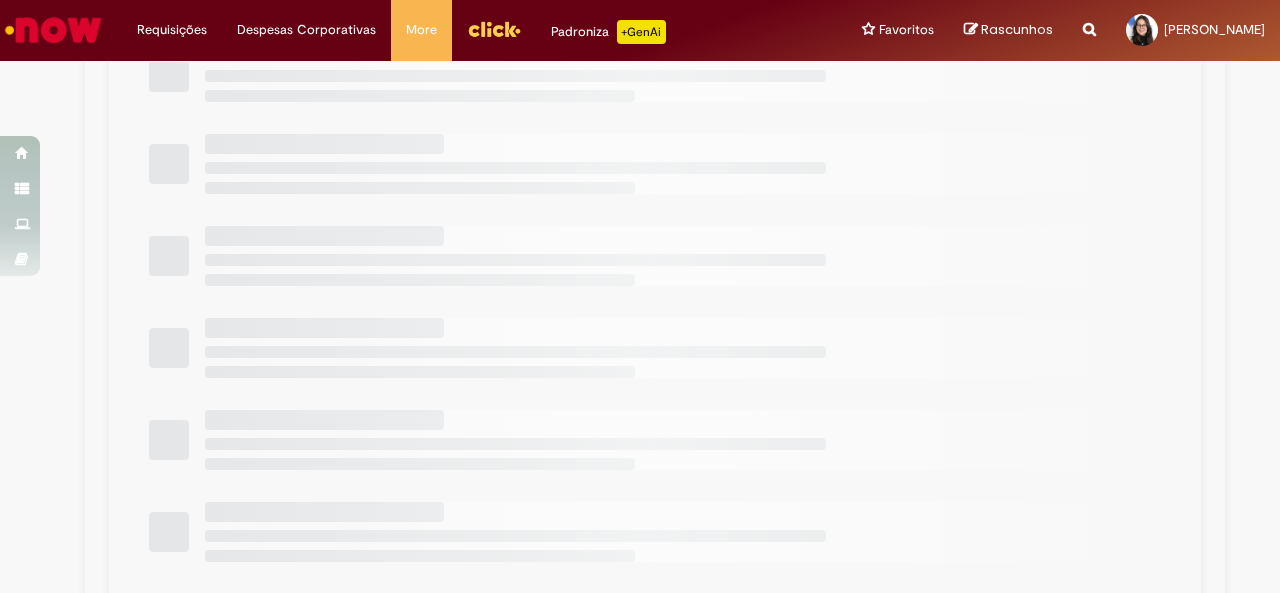 scroll, scrollTop: 0, scrollLeft: 0, axis: both 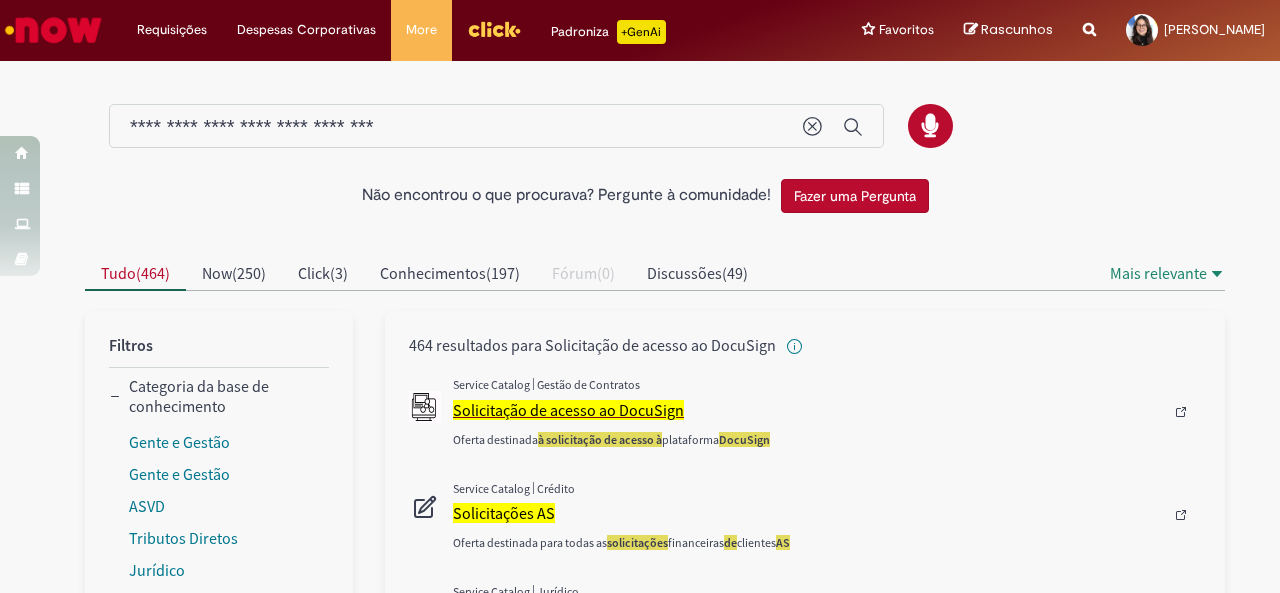 click on "Solicitação de acesso ao DocuSign" at bounding box center [568, 410] 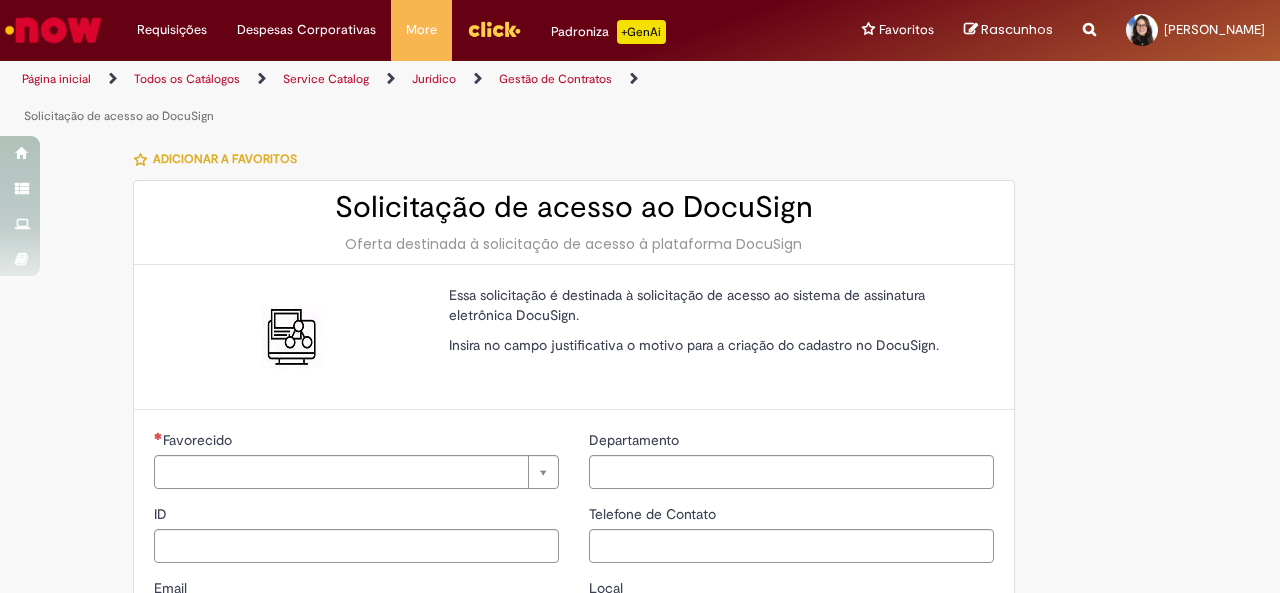 type on "********" 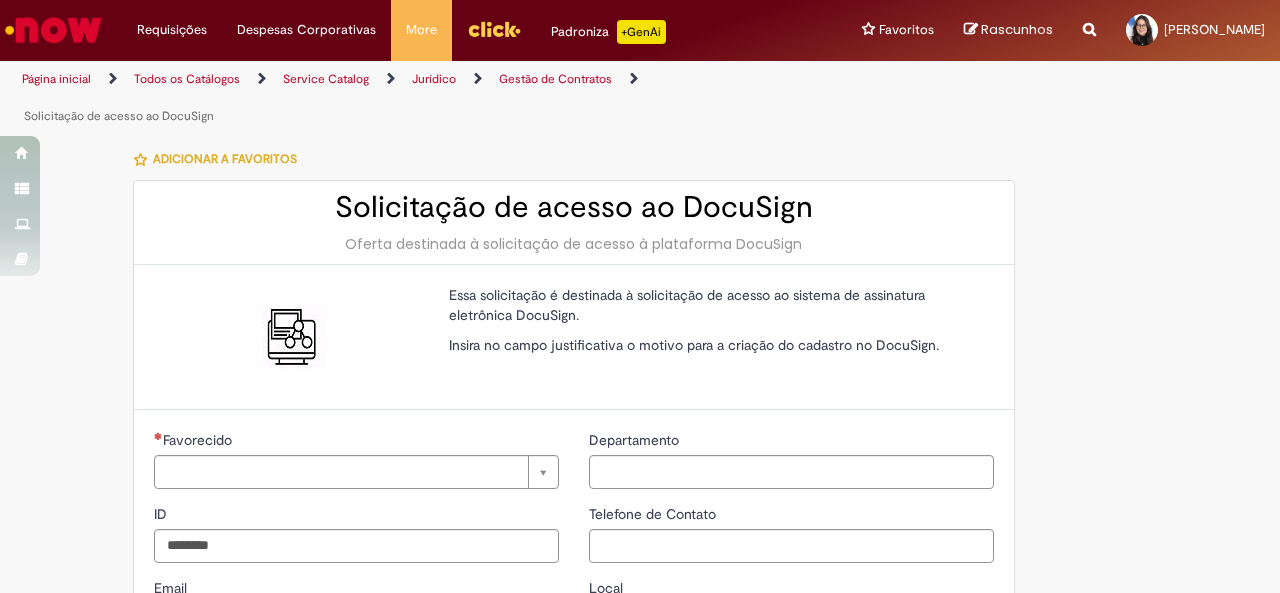 type on "**********" 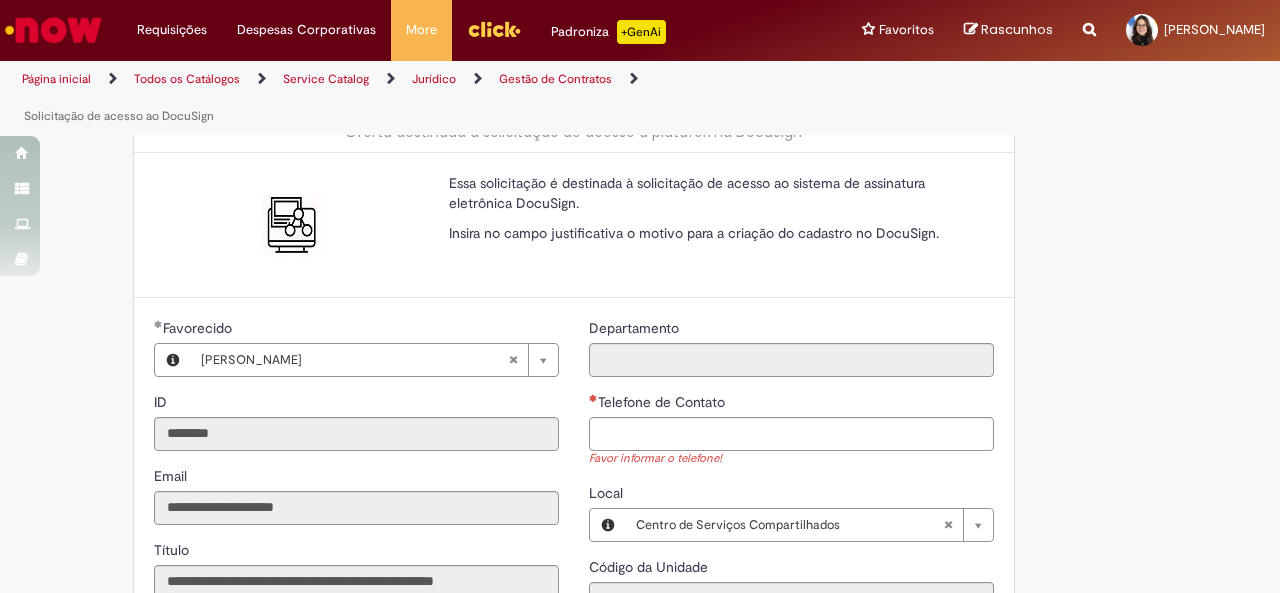 scroll, scrollTop: 300, scrollLeft: 0, axis: vertical 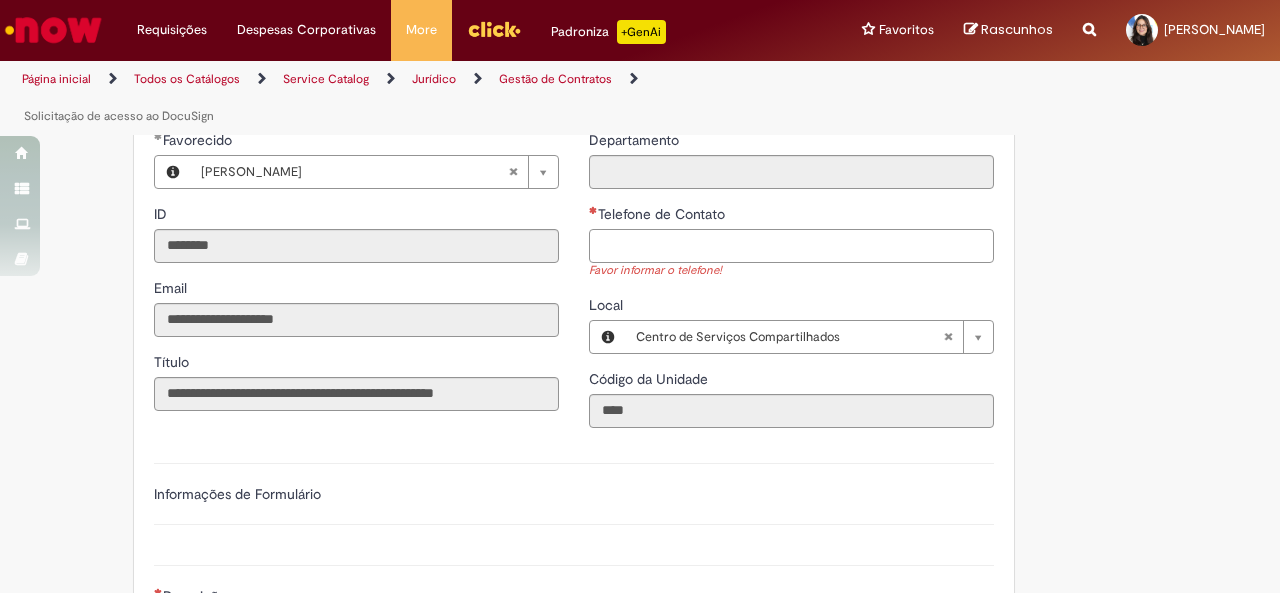 click on "Telefone de Contato" at bounding box center (791, 246) 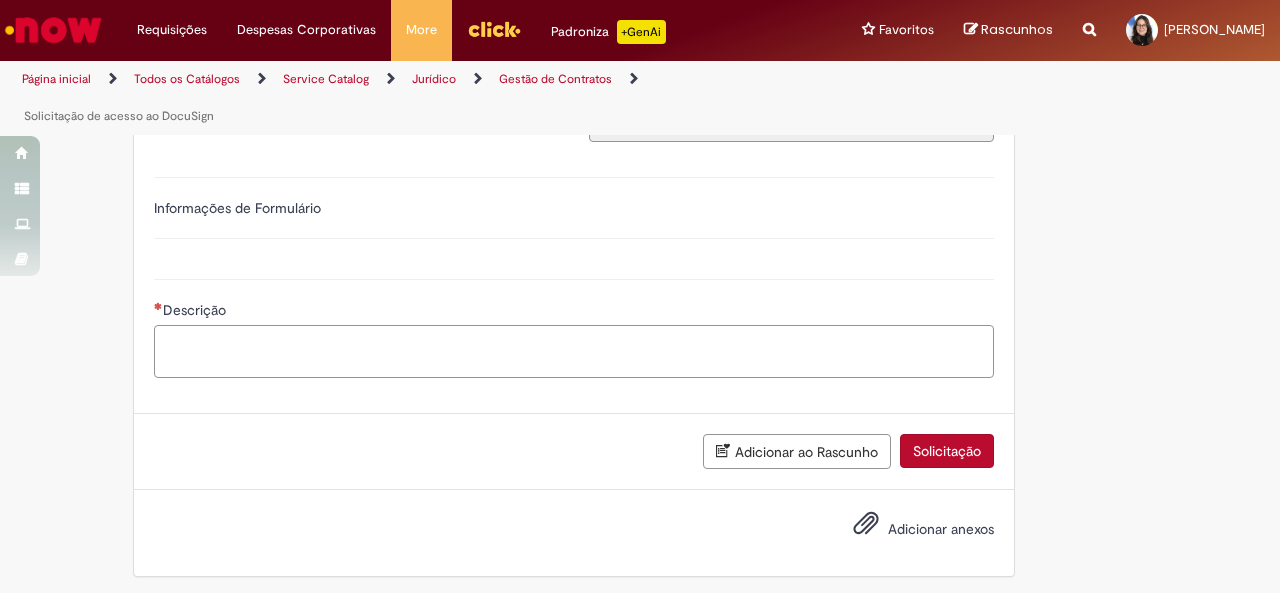 type on "**********" 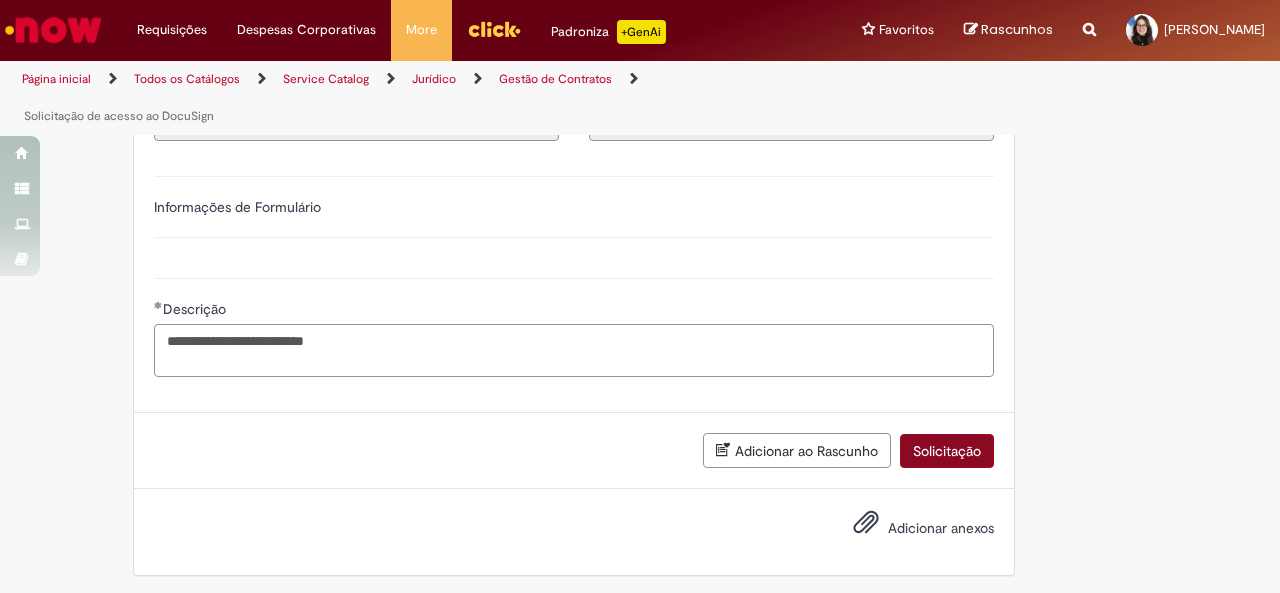 type on "**********" 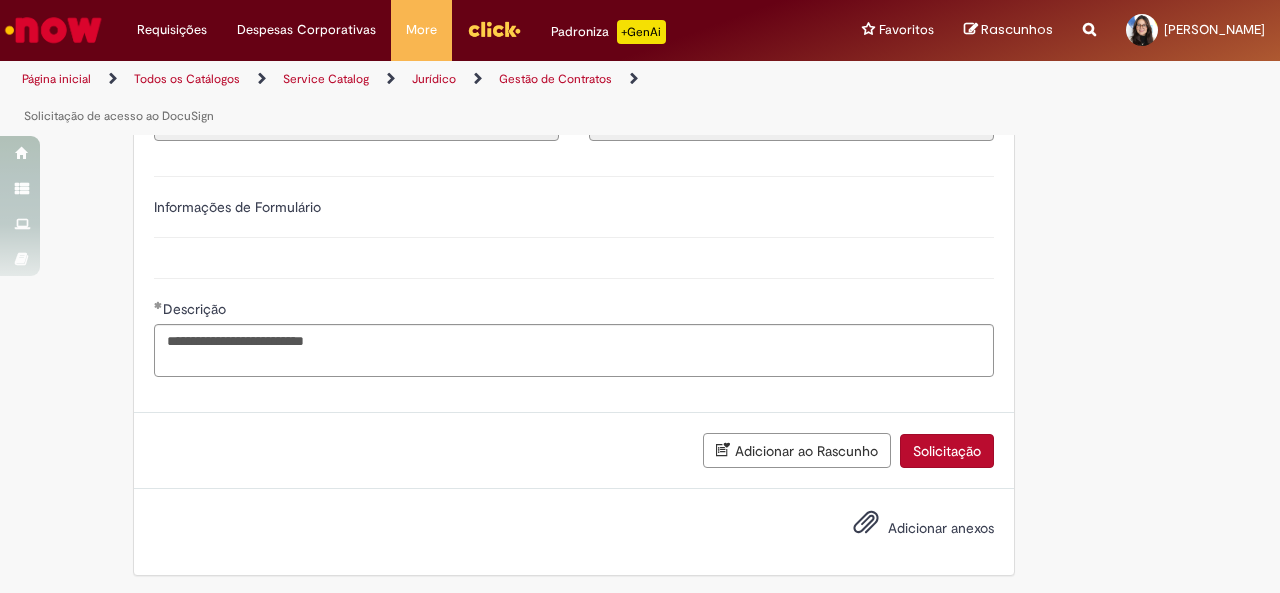 click on "Solicitação" at bounding box center (947, 451) 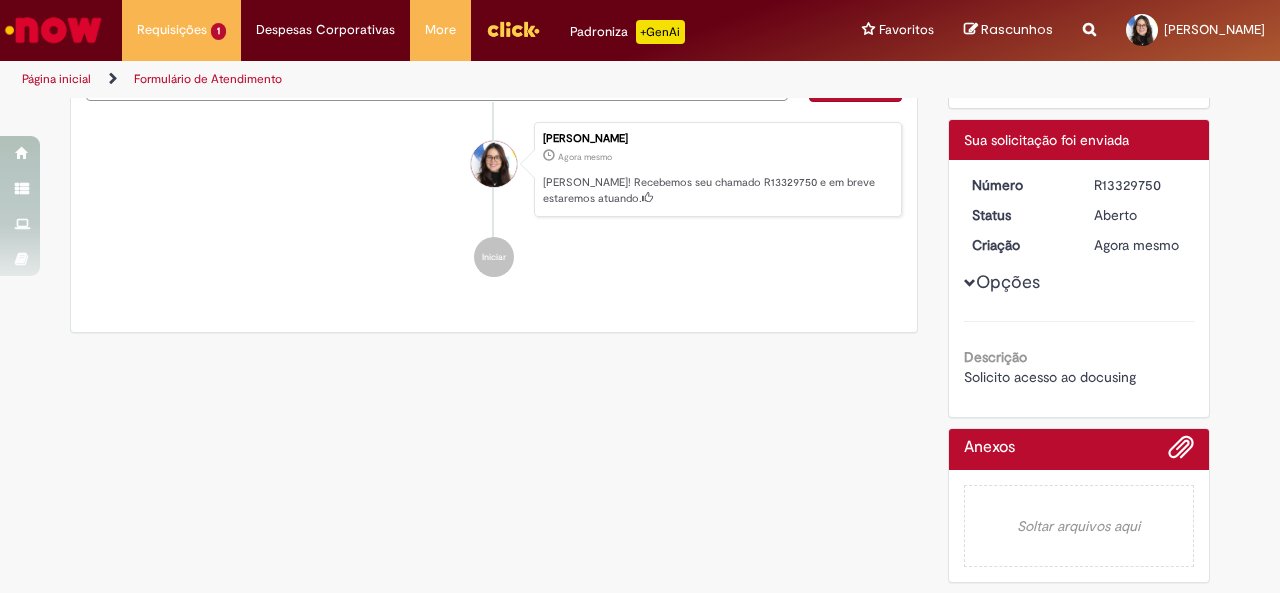 scroll, scrollTop: 0, scrollLeft: 0, axis: both 